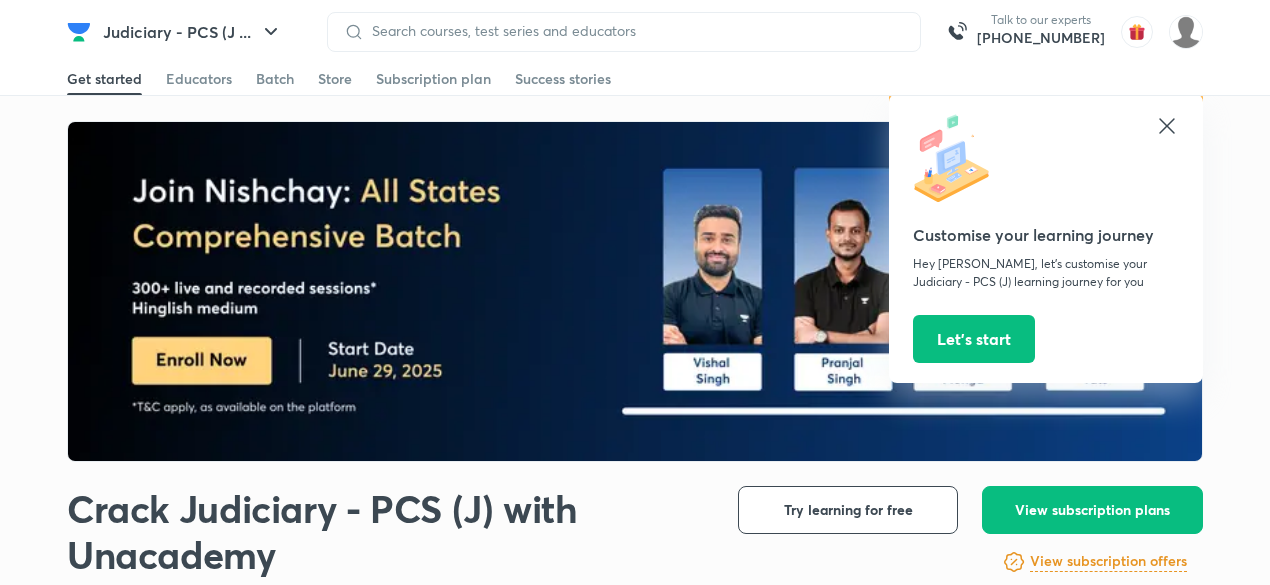 scroll, scrollTop: 0, scrollLeft: 0, axis: both 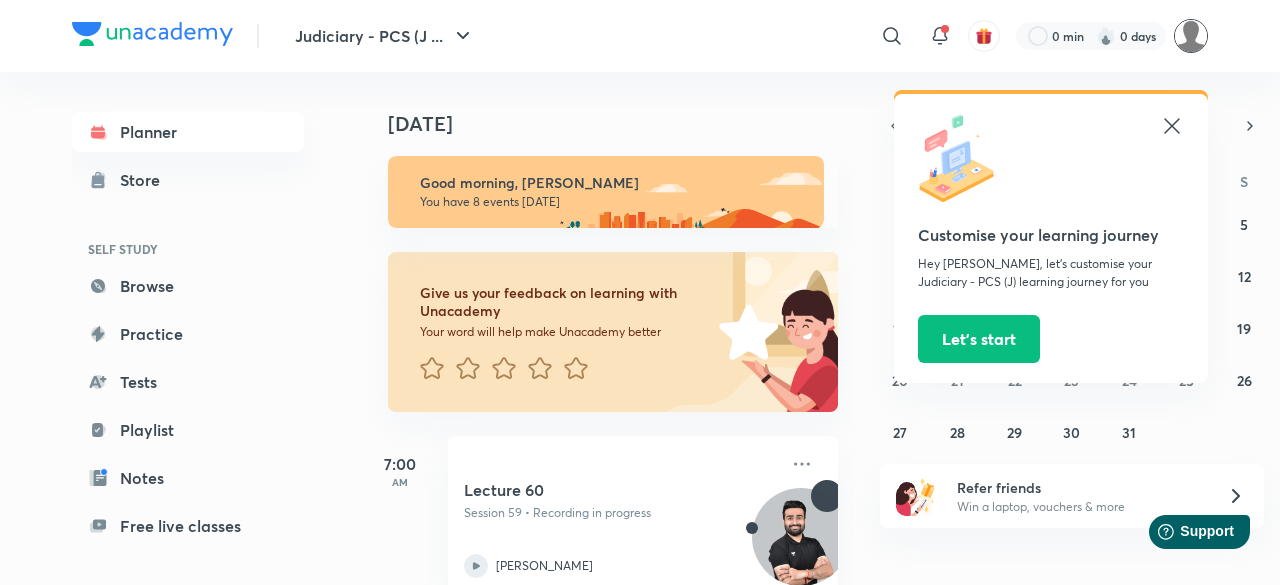 click at bounding box center (1191, 36) 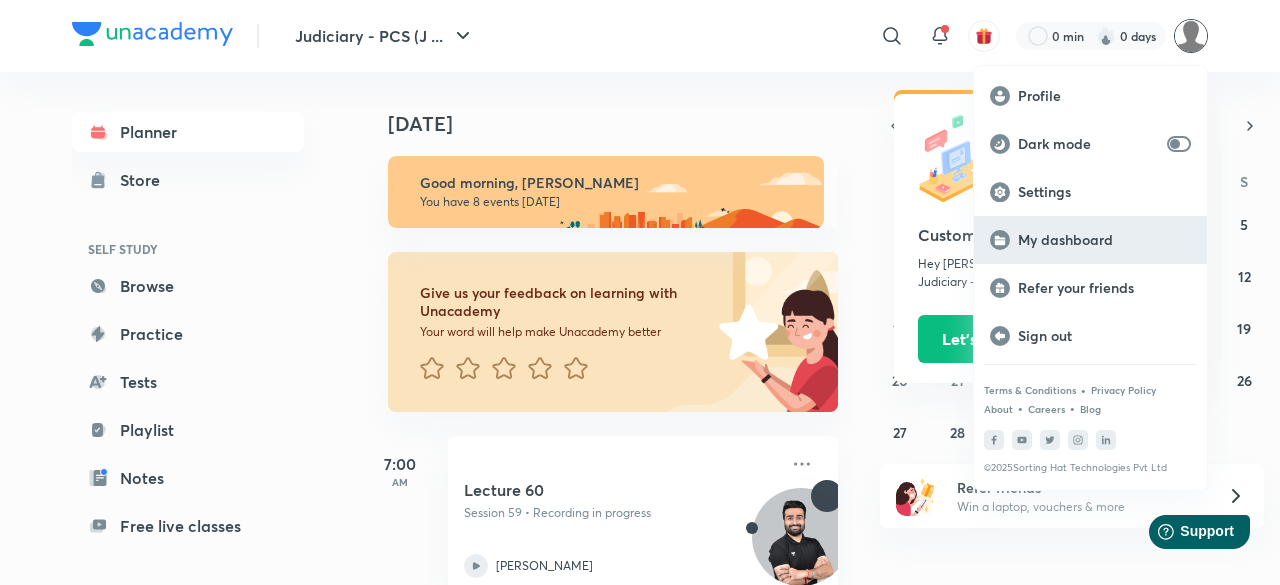 click on "My dashboard" at bounding box center [1104, 240] 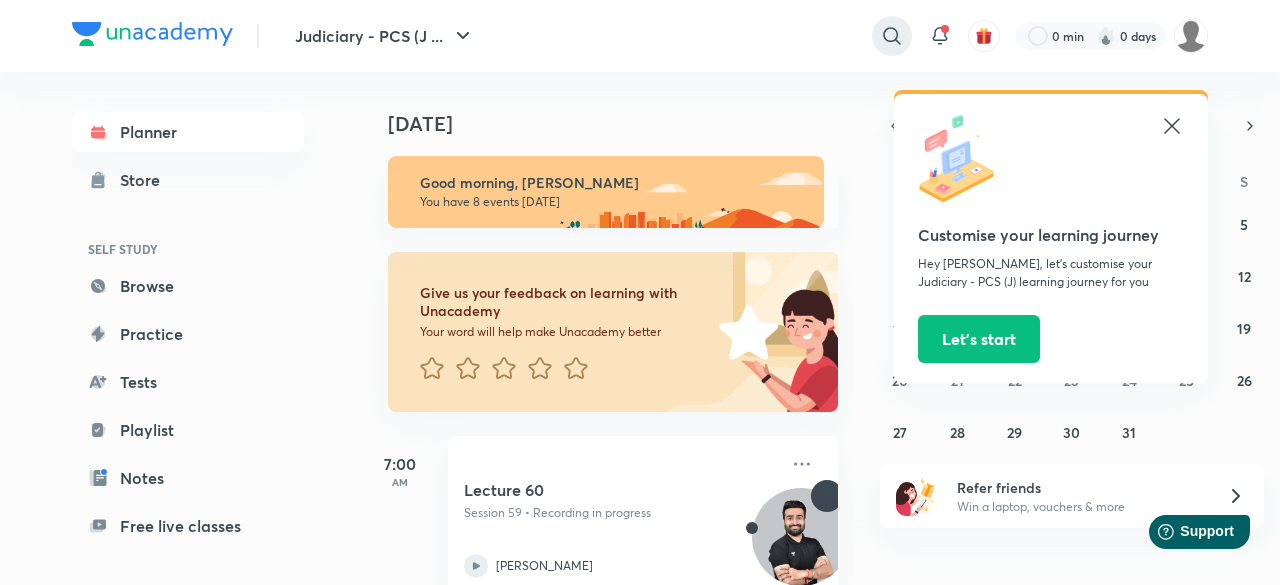 click 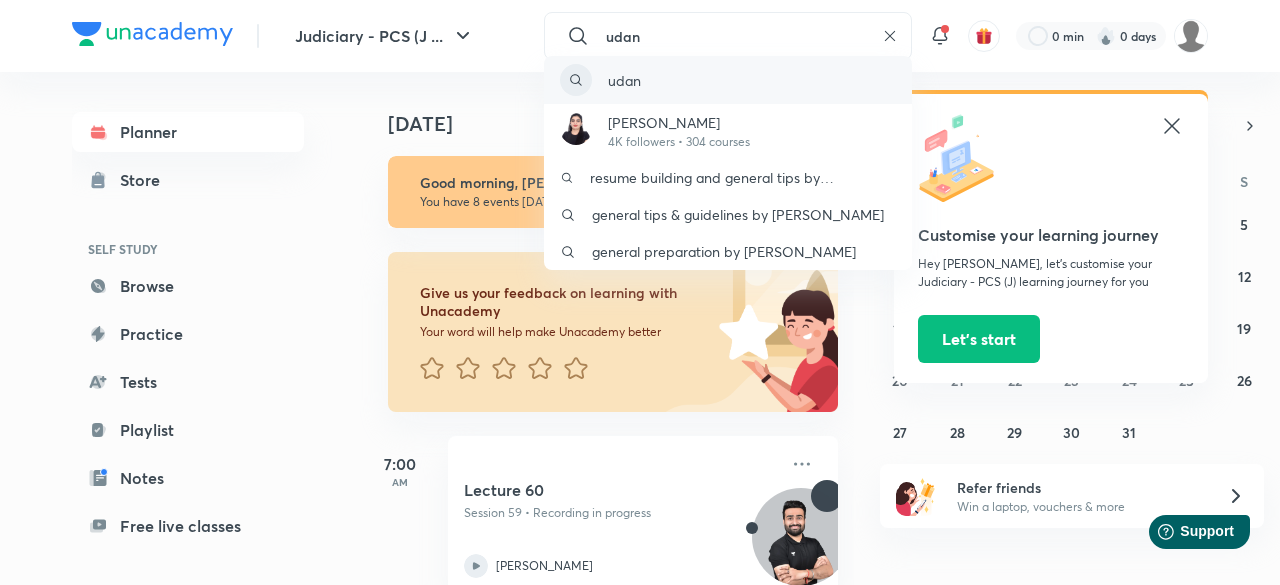type on "udan" 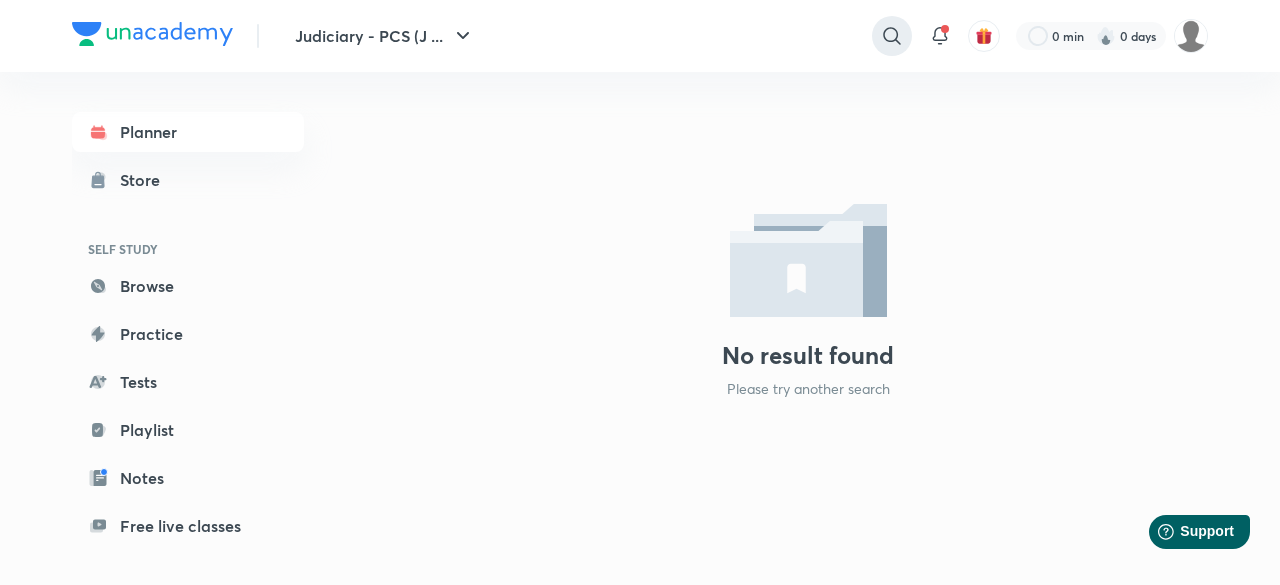 click 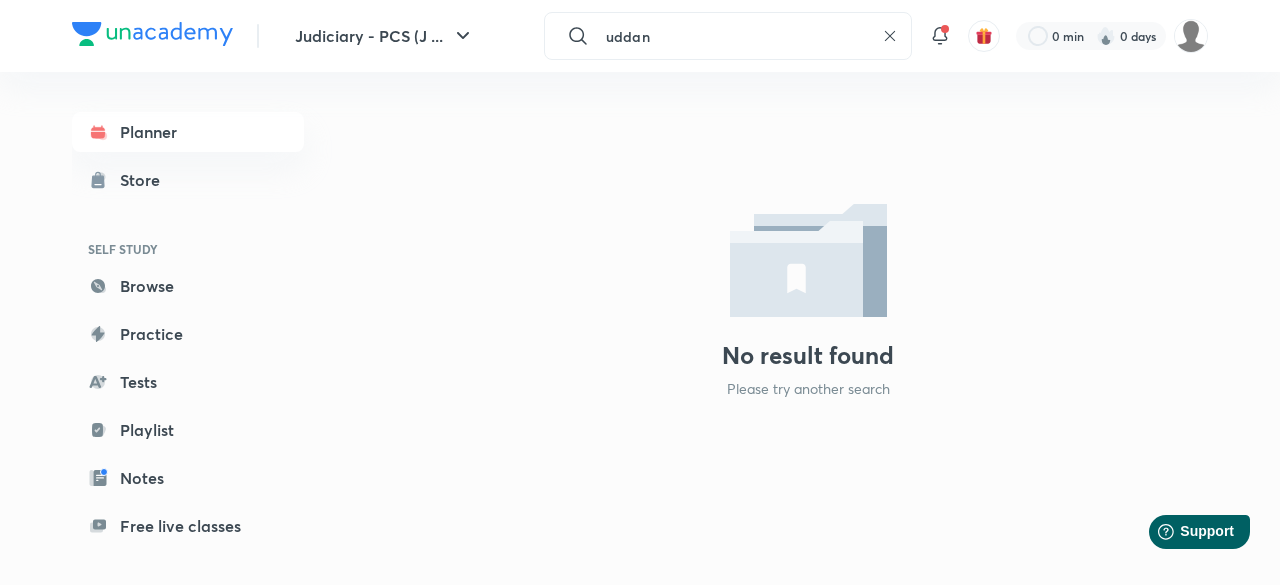 type on "uddan" 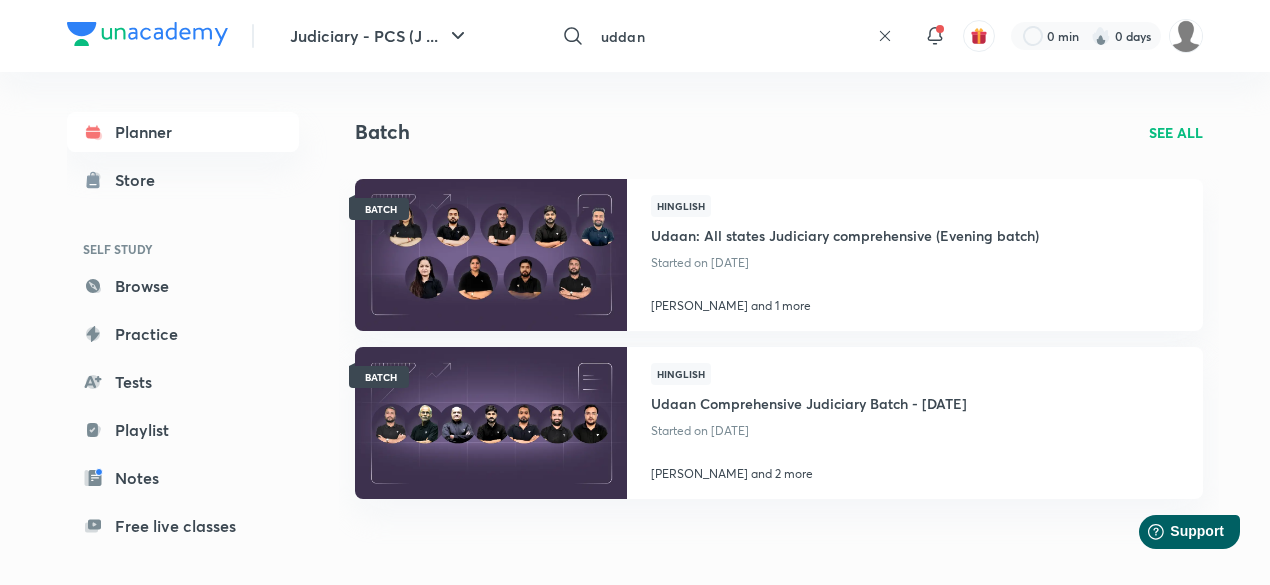 scroll, scrollTop: 100, scrollLeft: 0, axis: vertical 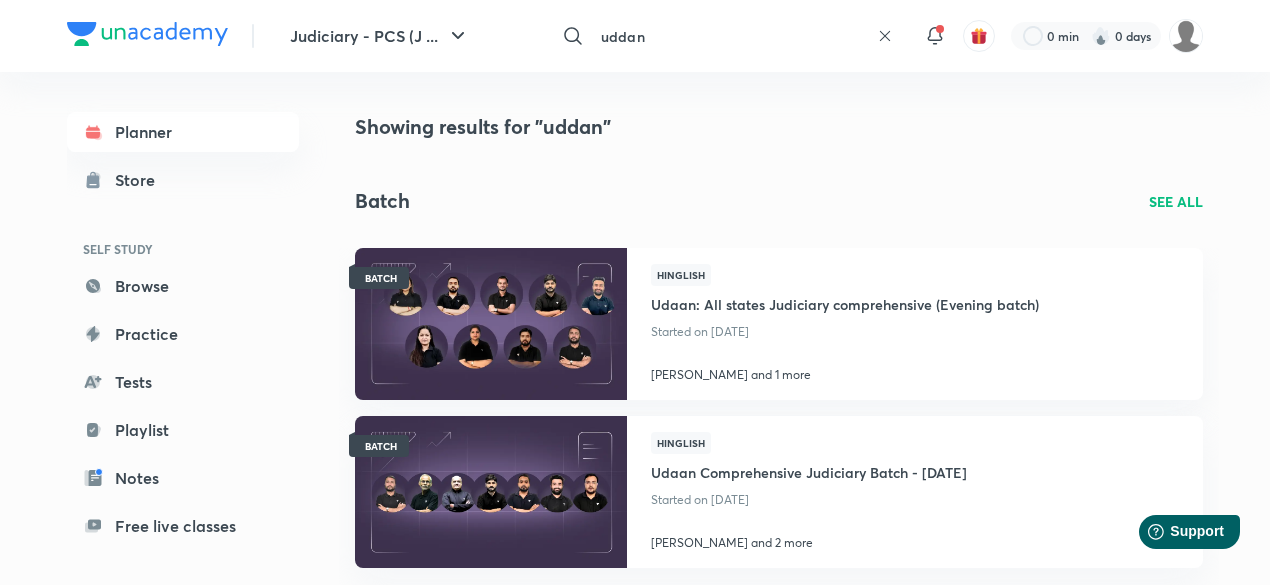 click 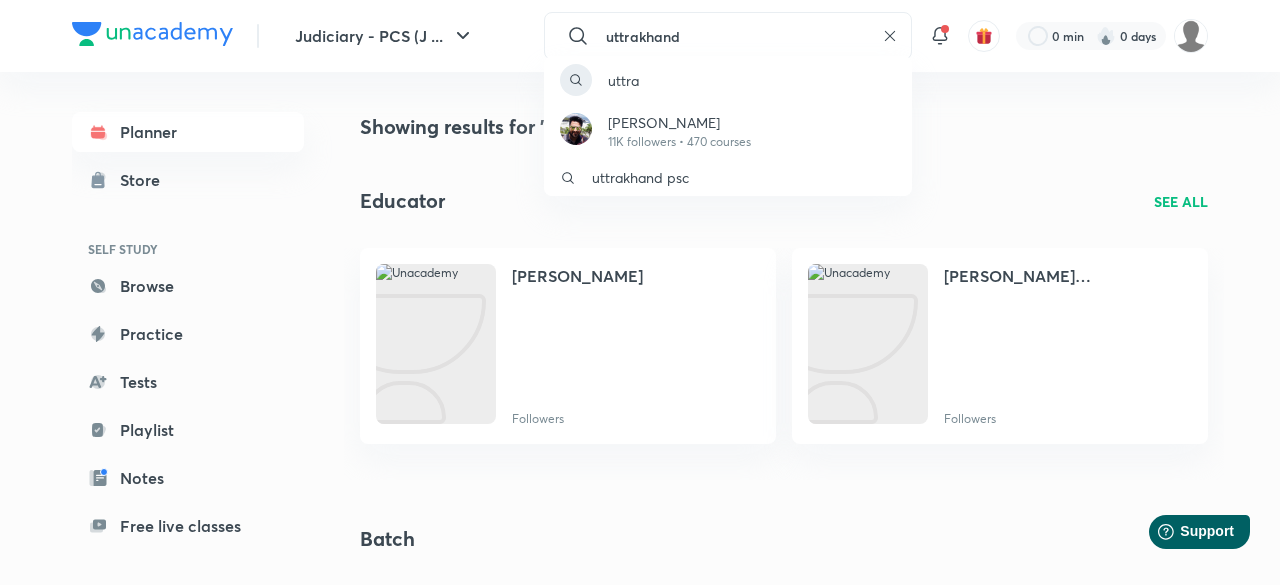 type on "uttrakhand" 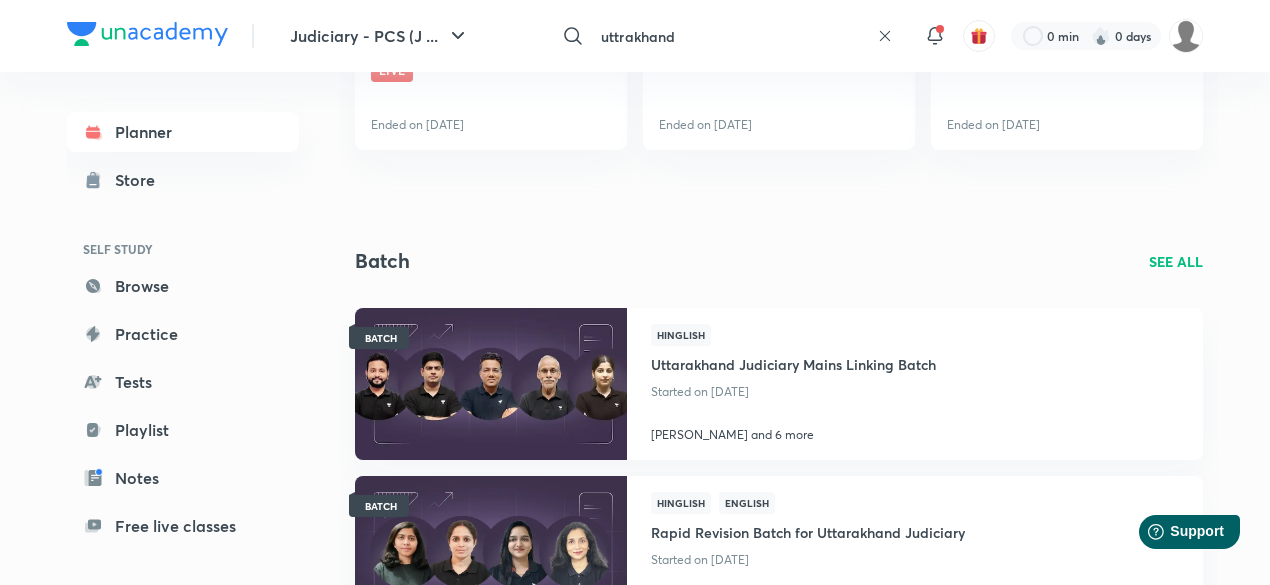 scroll, scrollTop: 1500, scrollLeft: 0, axis: vertical 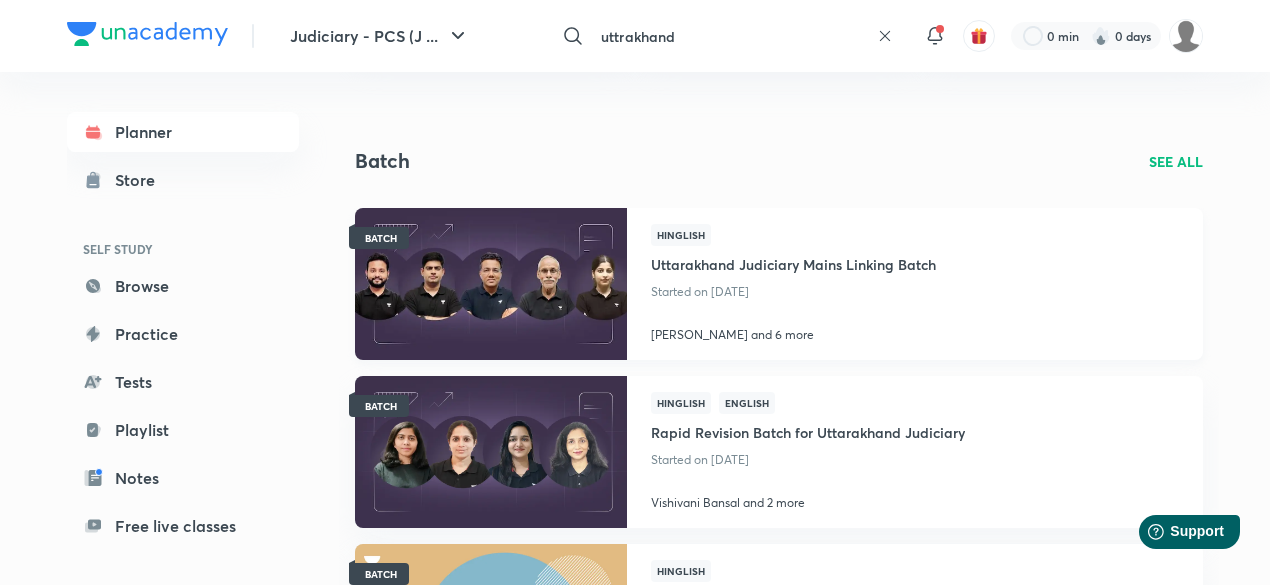click on "Uttarakhand Judiciary Mains Linking Batch" at bounding box center [793, 262] 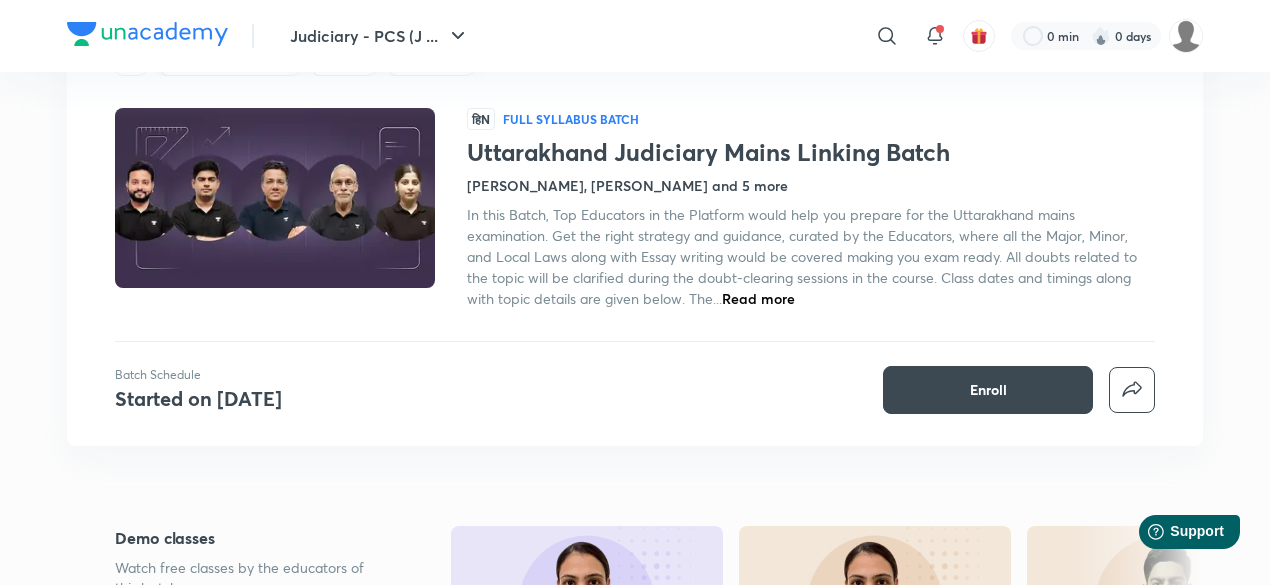 scroll, scrollTop: 0, scrollLeft: 0, axis: both 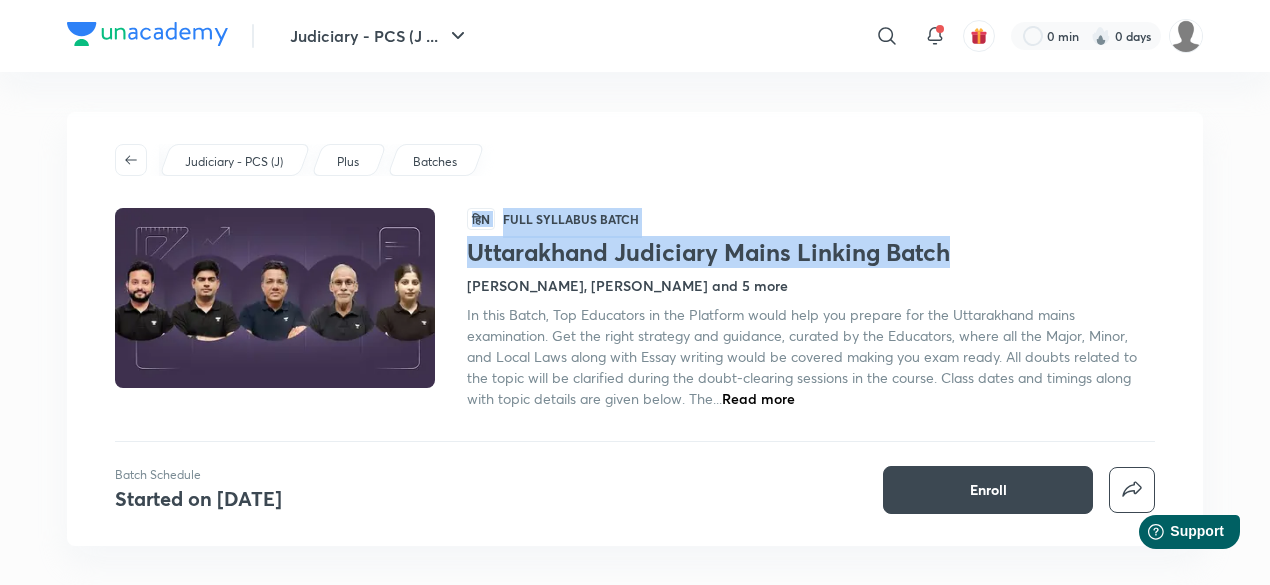 drag, startPoint x: 466, startPoint y: 247, endPoint x: 946, endPoint y: 257, distance: 480.10416 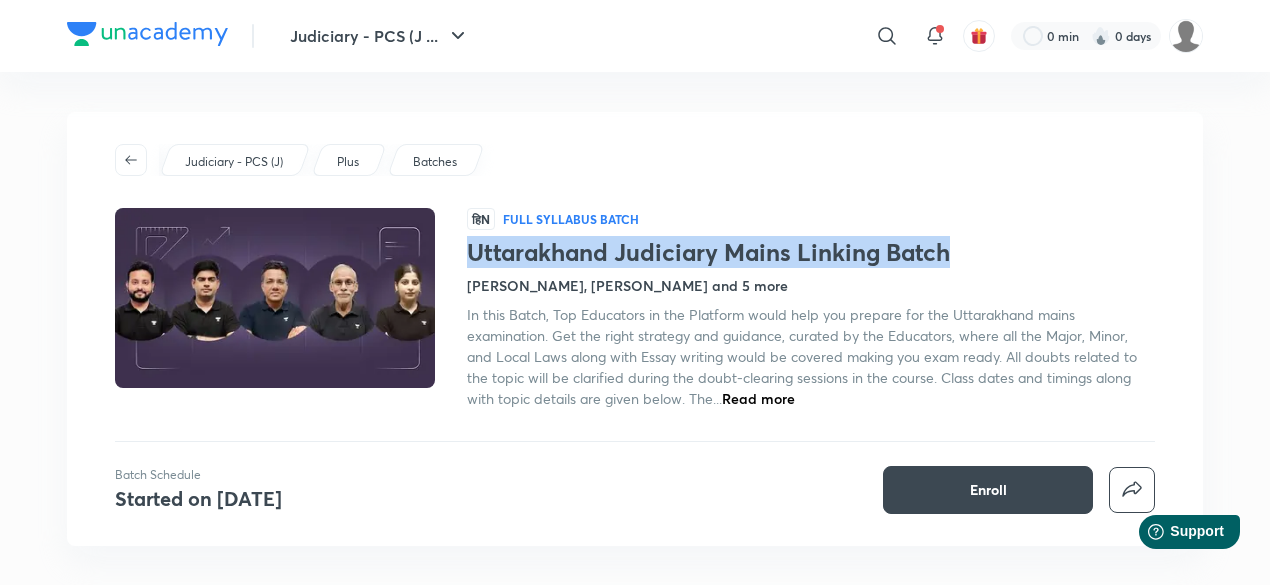 drag, startPoint x: 958, startPoint y: 253, endPoint x: 474, endPoint y: 257, distance: 484.01654 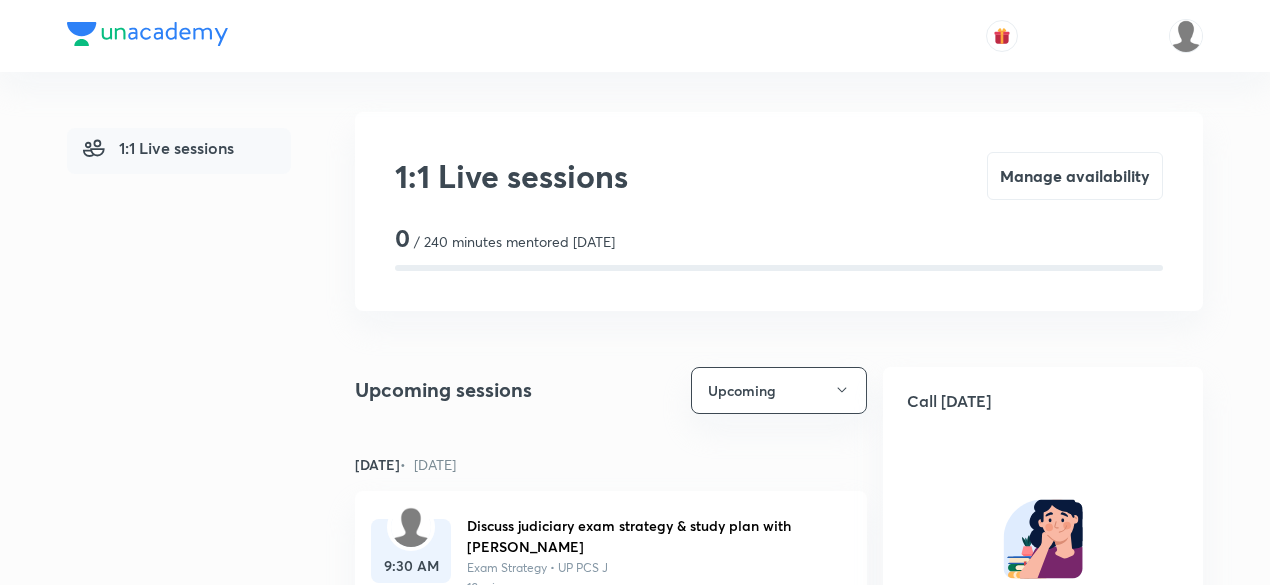 scroll, scrollTop: 0, scrollLeft: 0, axis: both 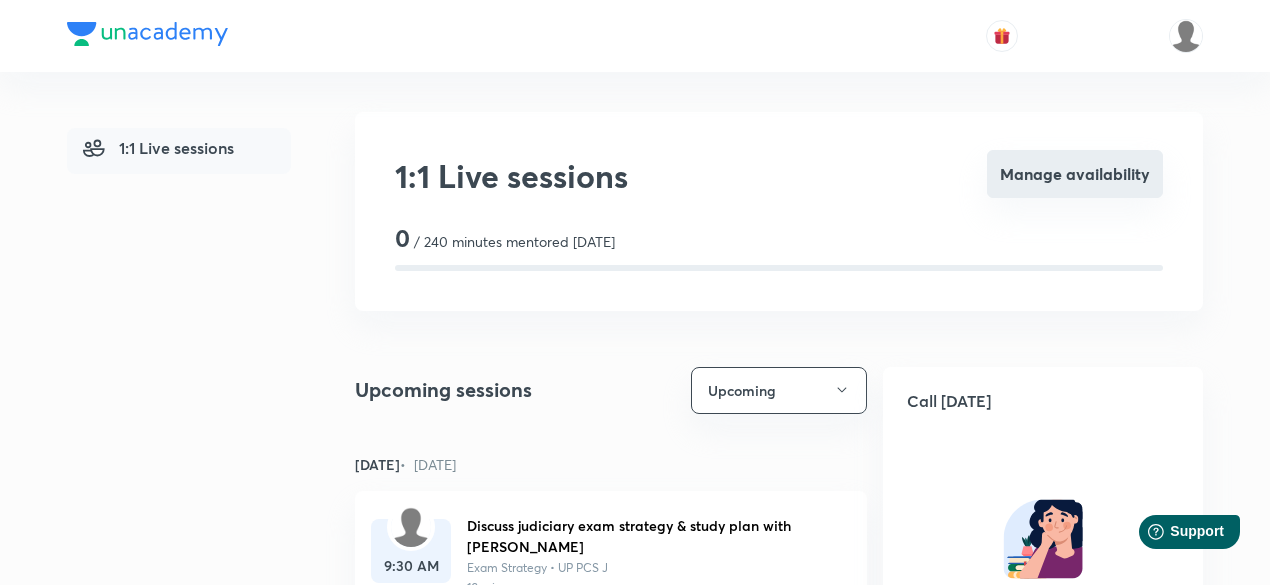 click on "Manage availability" at bounding box center (1075, 174) 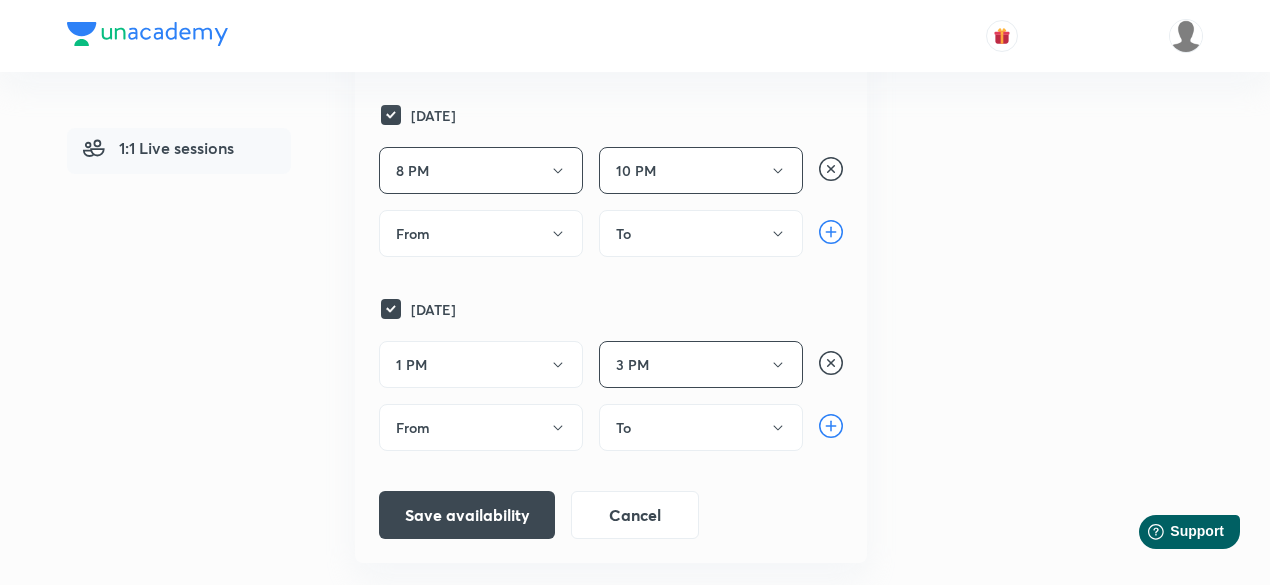 scroll, scrollTop: 1461, scrollLeft: 0, axis: vertical 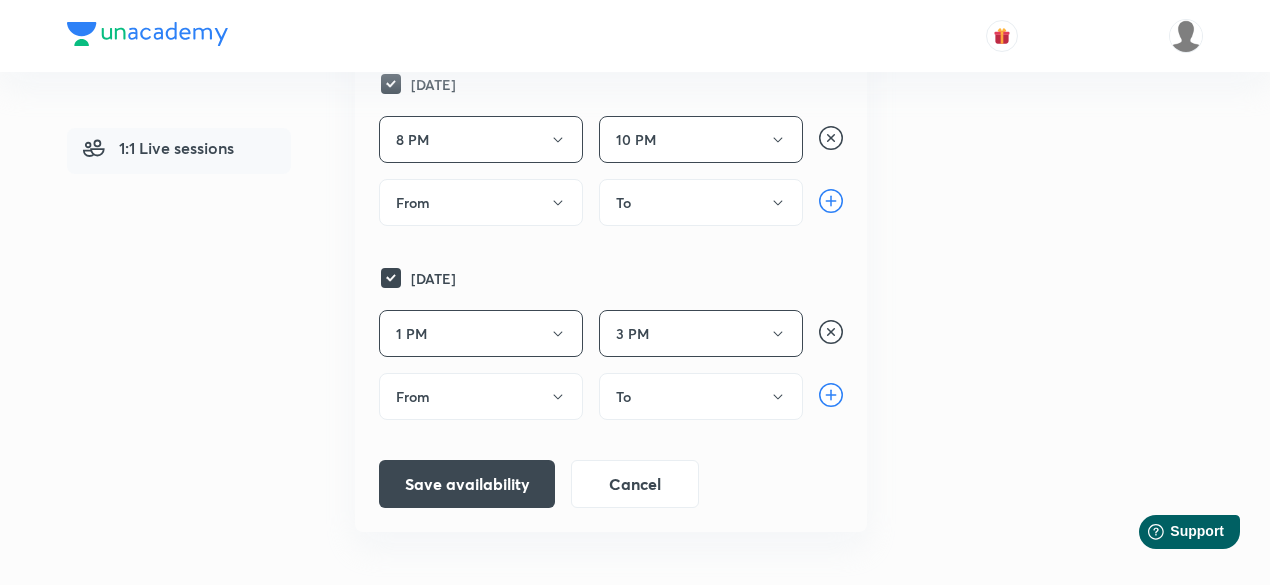 click on "From" at bounding box center [481, 396] 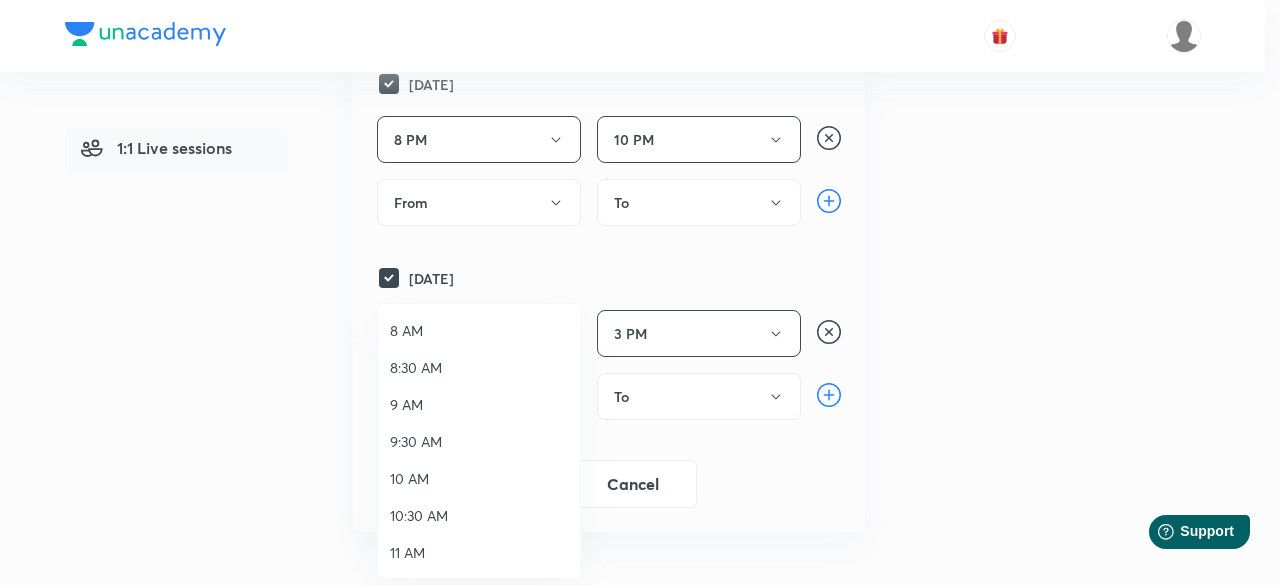 click at bounding box center [640, 292] 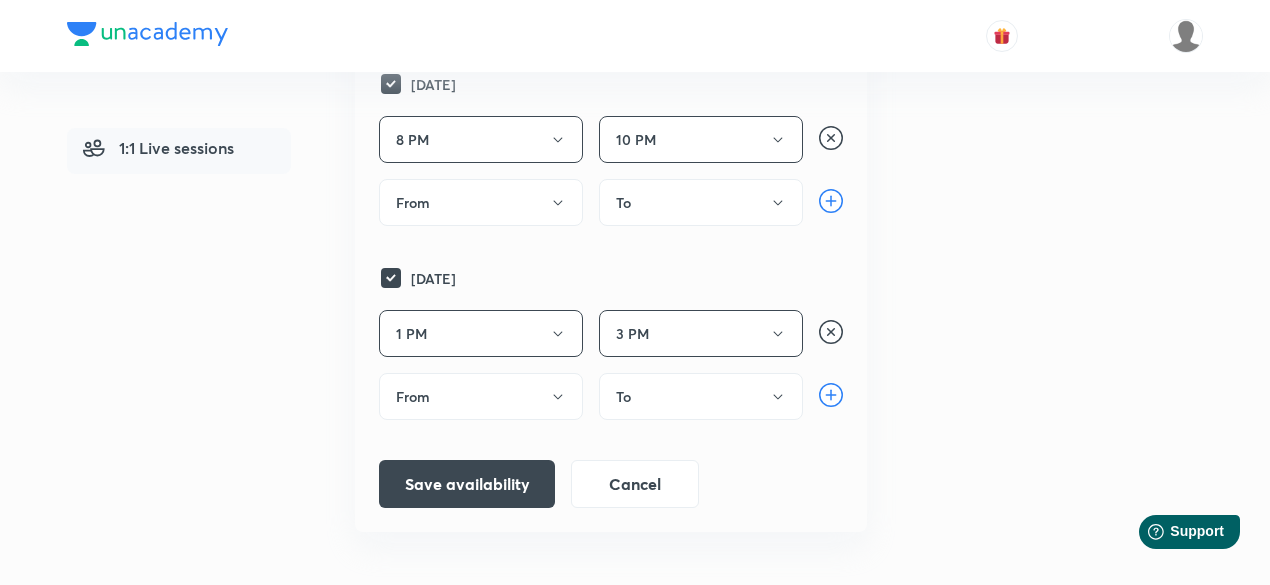 click 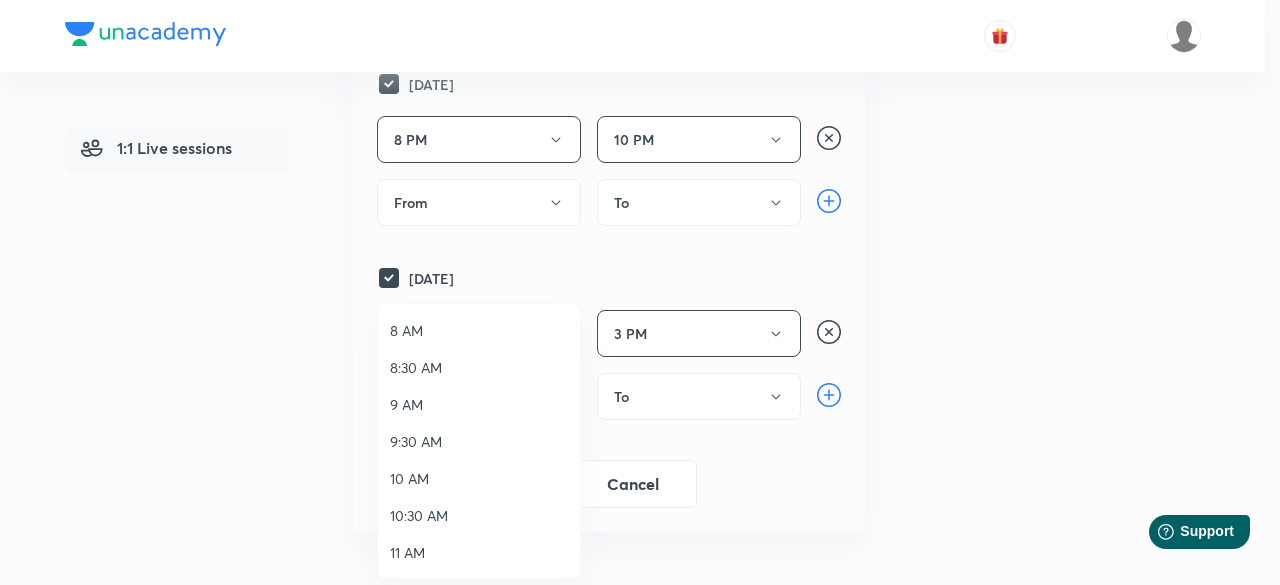 click on "9 AM" at bounding box center [479, 404] 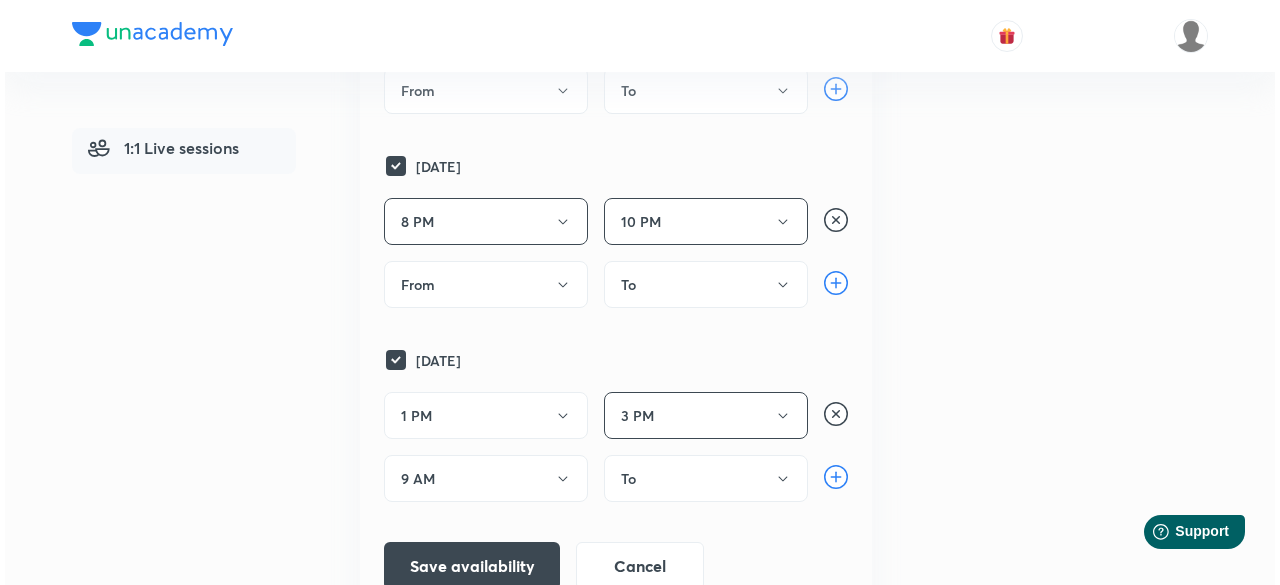 scroll, scrollTop: 1361, scrollLeft: 0, axis: vertical 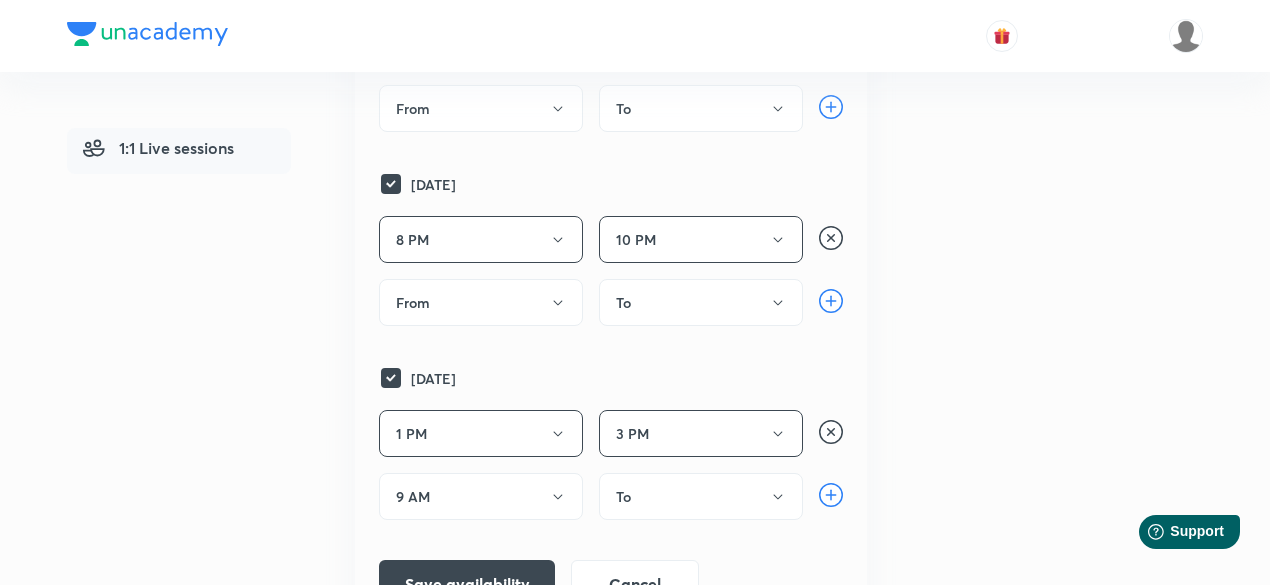 click 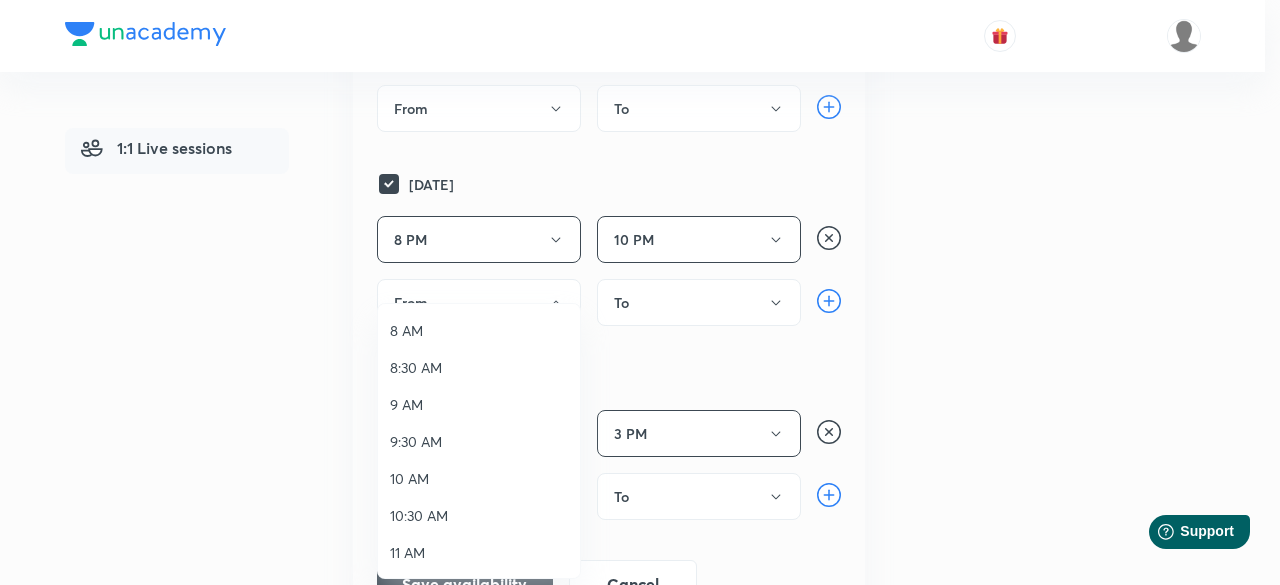 click on "9:30 AM" at bounding box center (479, 441) 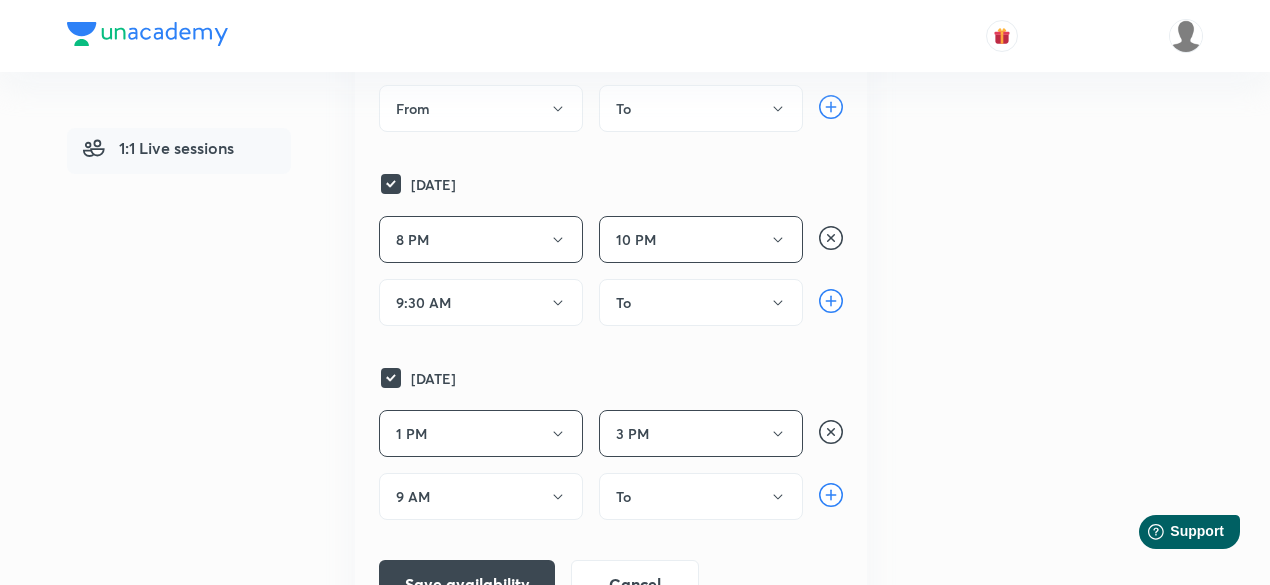 click on "To" at bounding box center (701, 302) 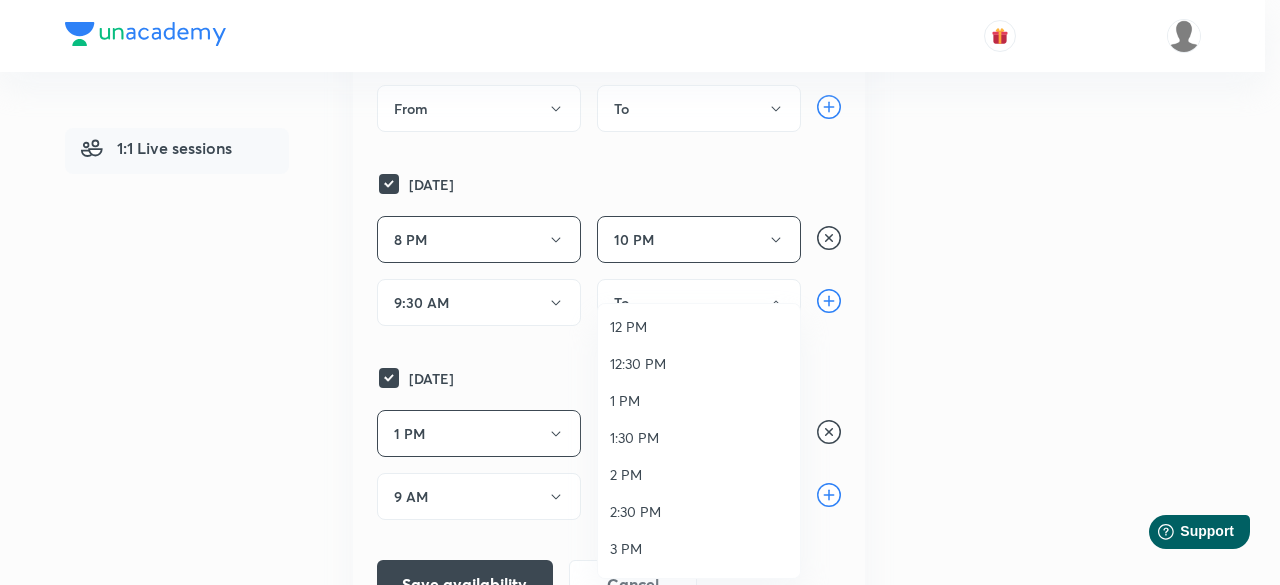 scroll, scrollTop: 200, scrollLeft: 0, axis: vertical 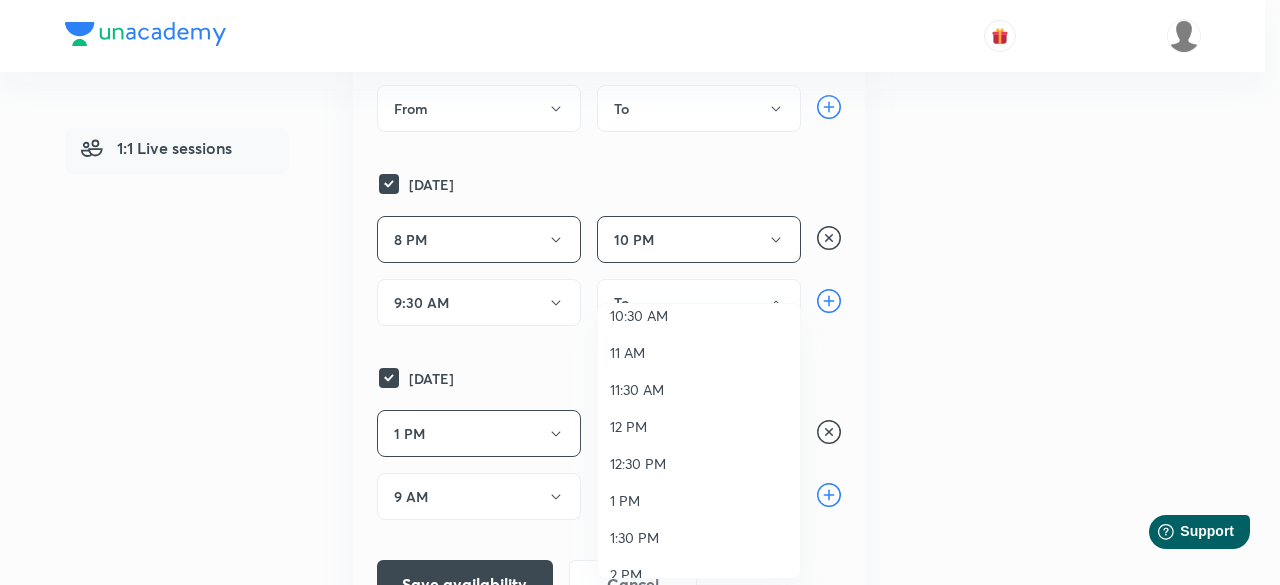 click on "10:30 AM" at bounding box center (699, 315) 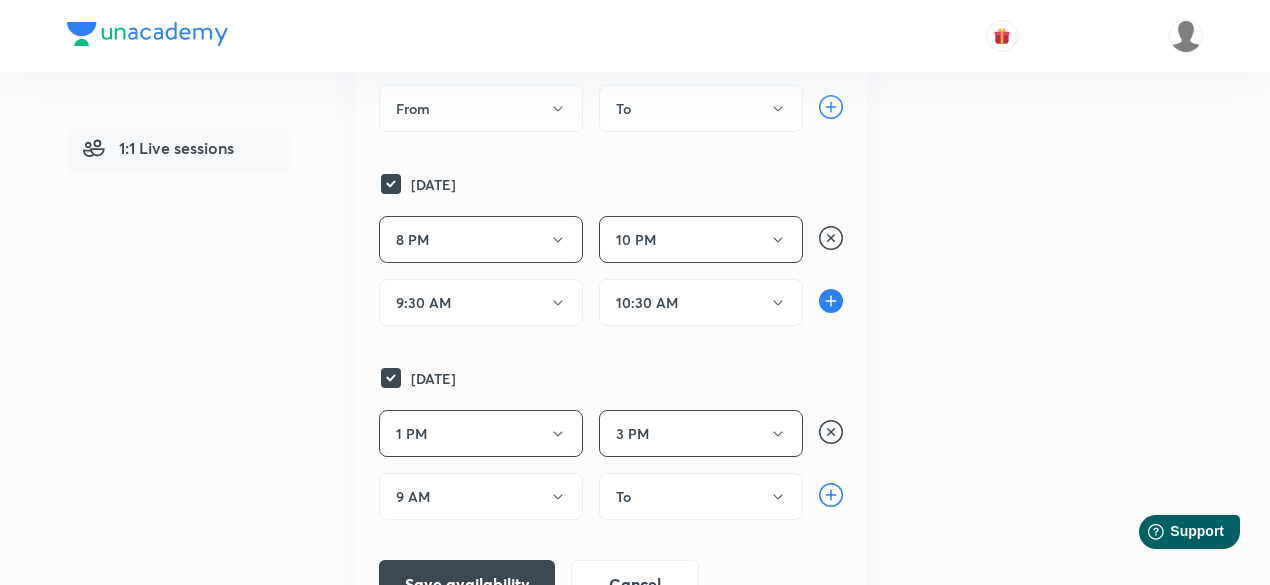 click at bounding box center [831, 301] 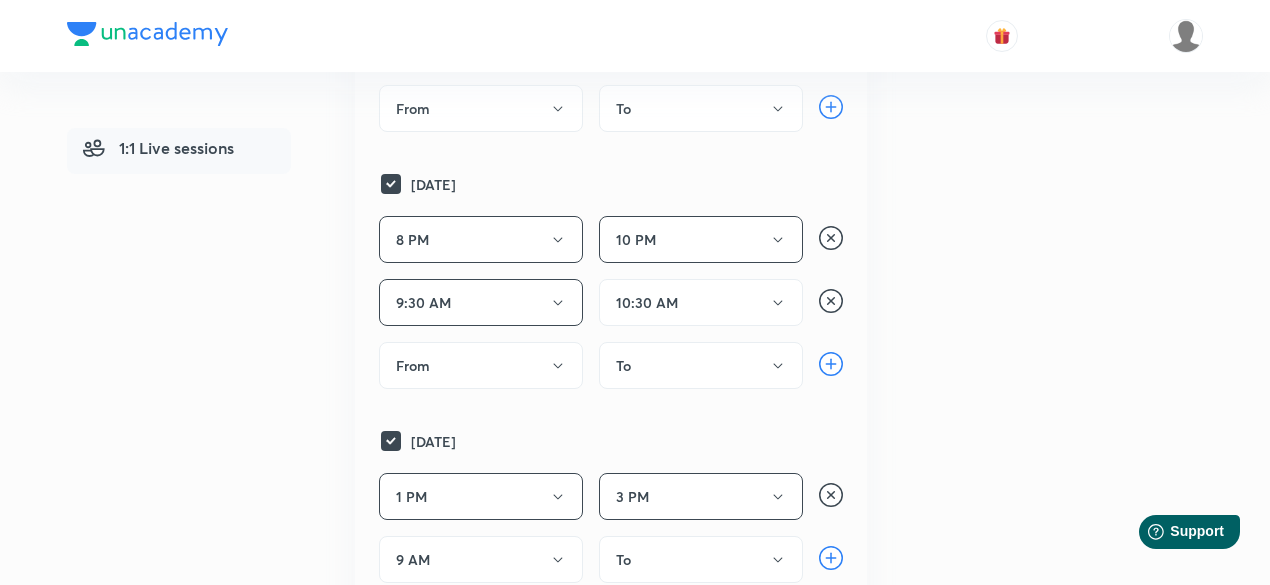 click on "10:30 AM" at bounding box center [701, 302] 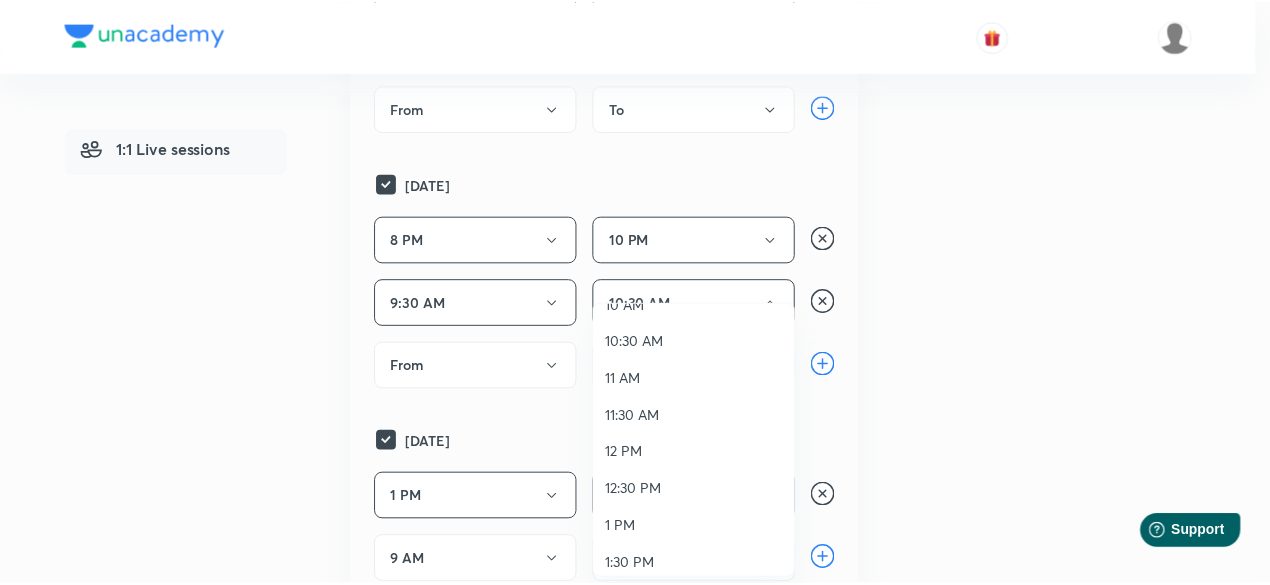scroll, scrollTop: 200, scrollLeft: 0, axis: vertical 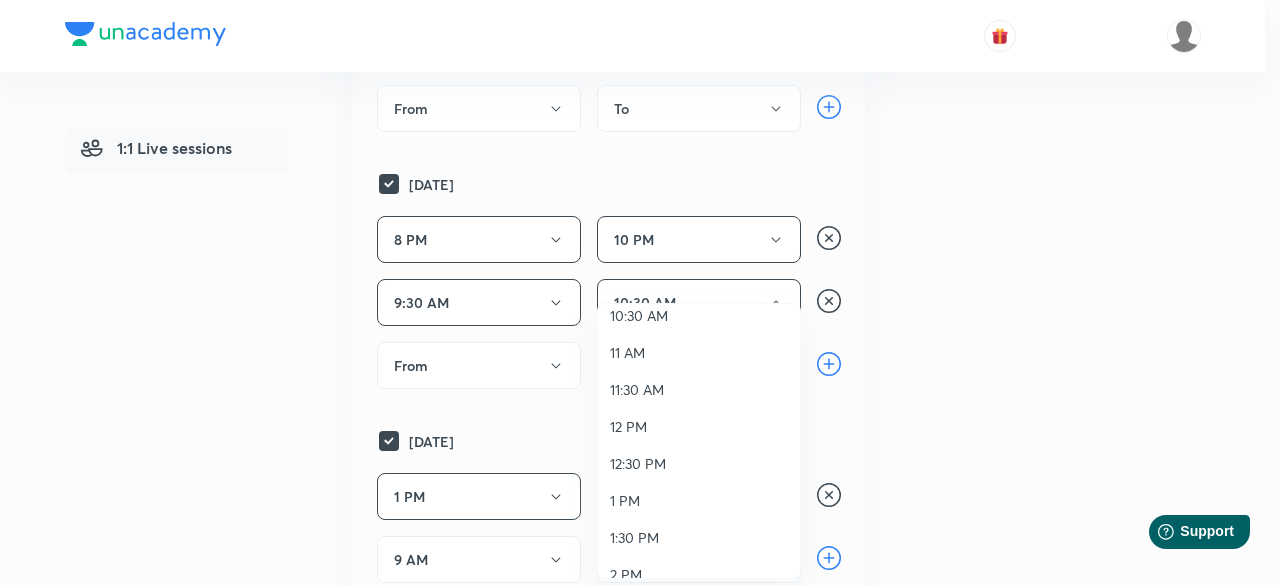 click on "11:30 AM" at bounding box center [699, 389] 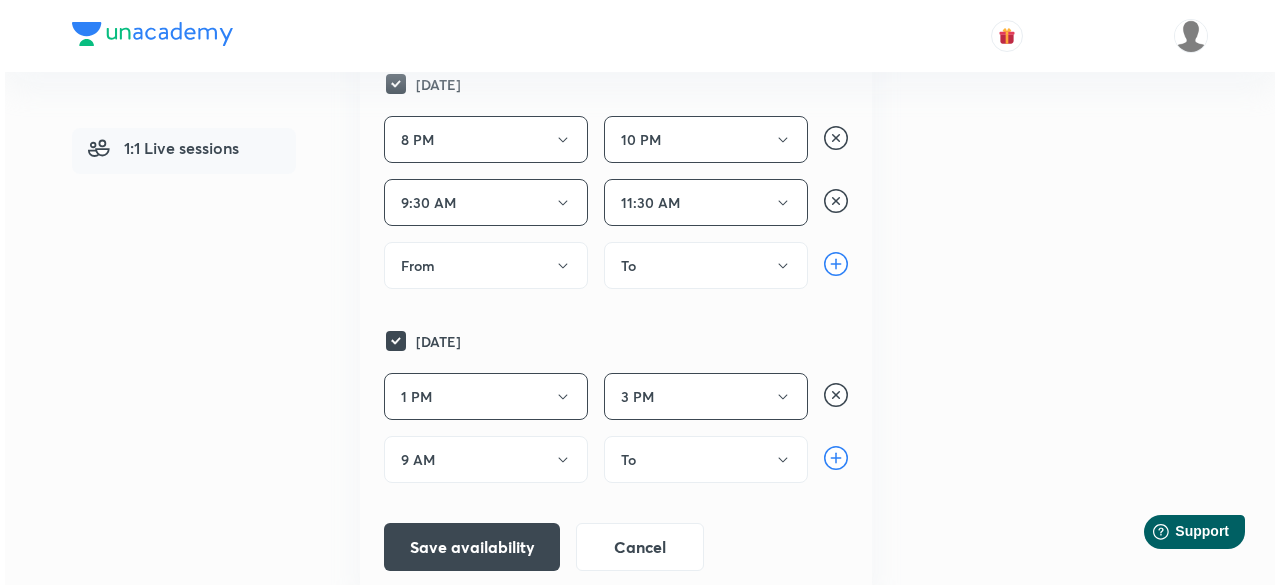 scroll, scrollTop: 1561, scrollLeft: 0, axis: vertical 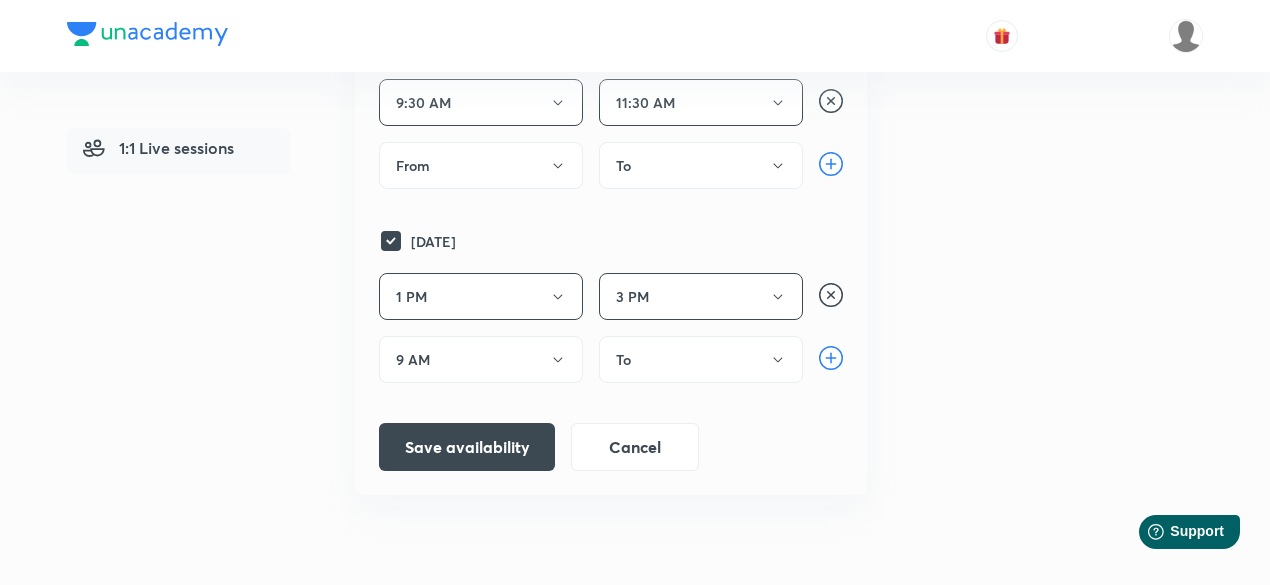 click 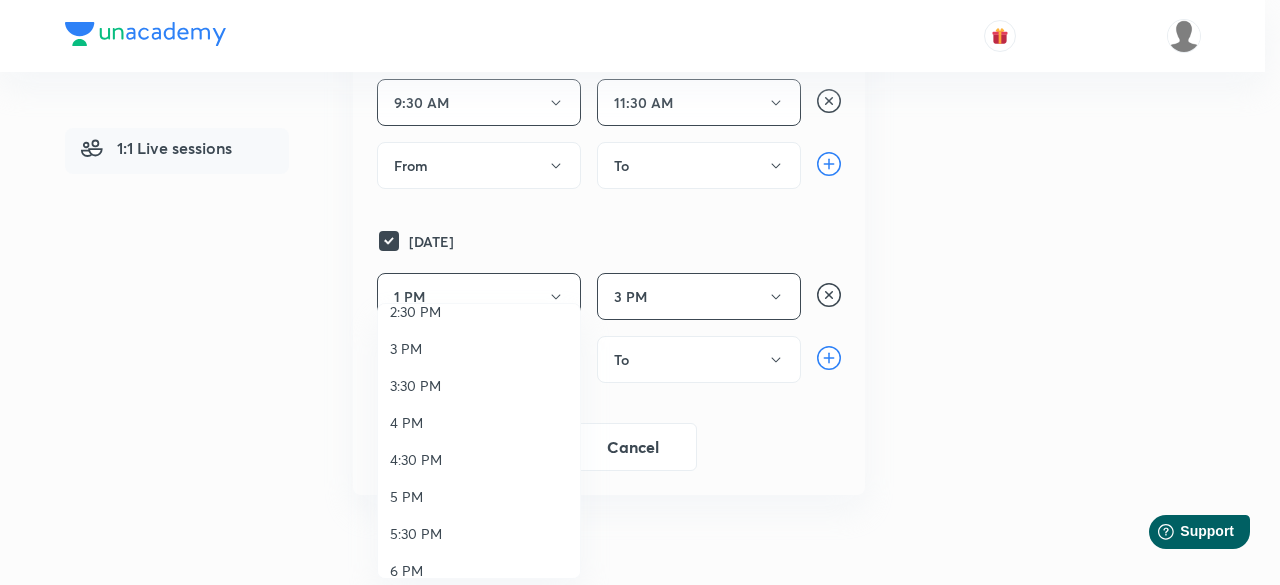 scroll, scrollTop: 600, scrollLeft: 0, axis: vertical 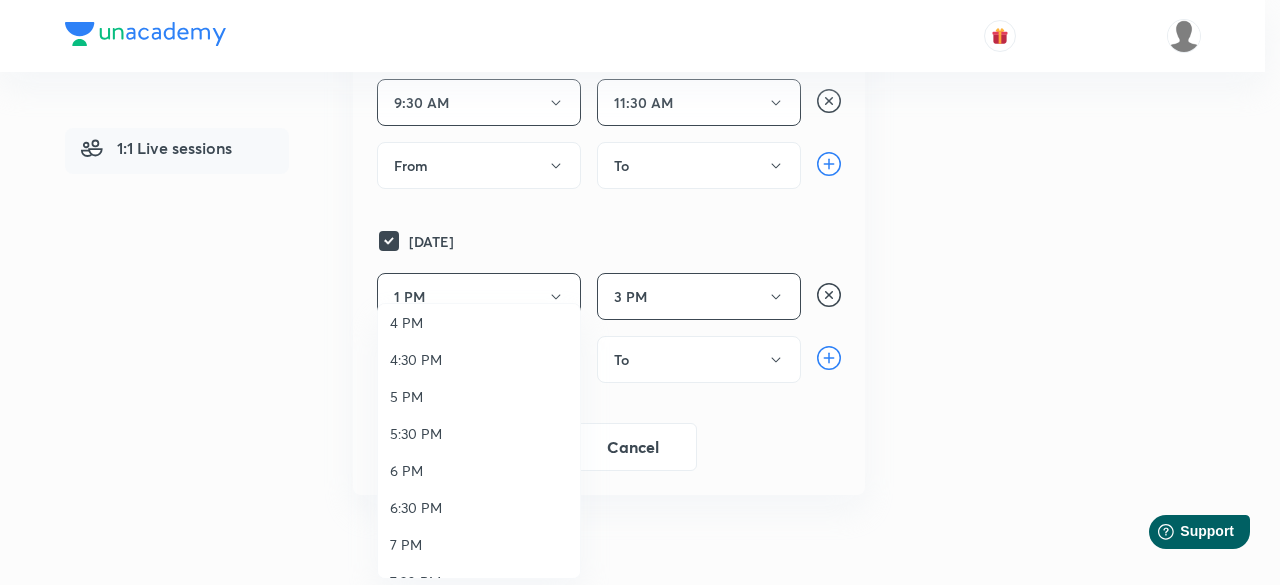 click on "7 PM" at bounding box center (479, 544) 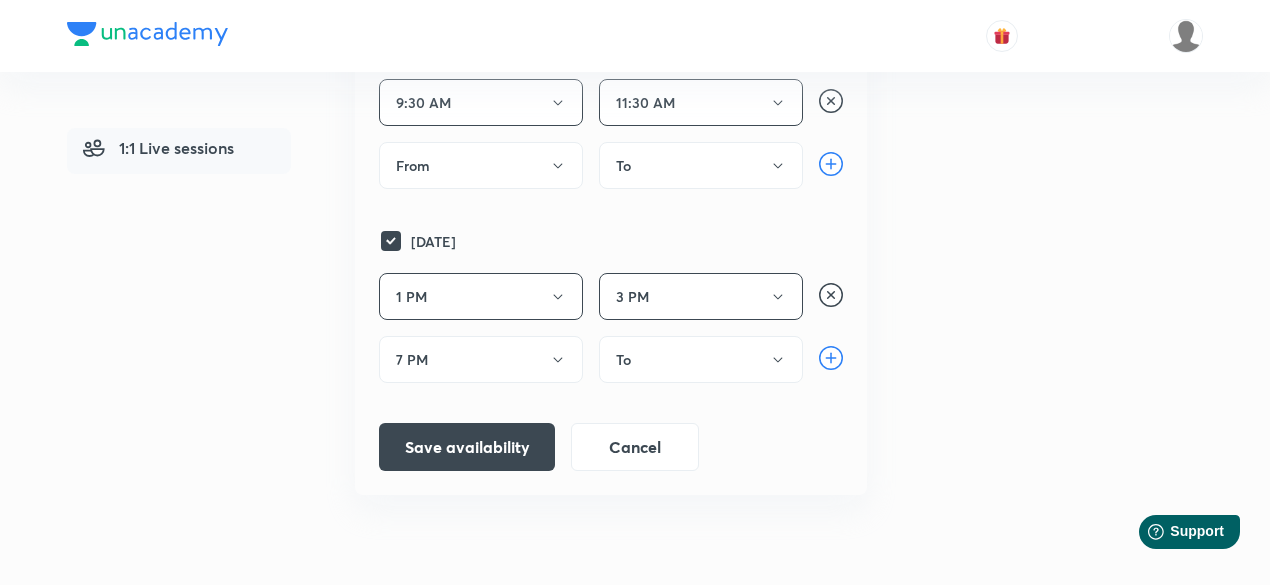 click on "To" at bounding box center [701, 359] 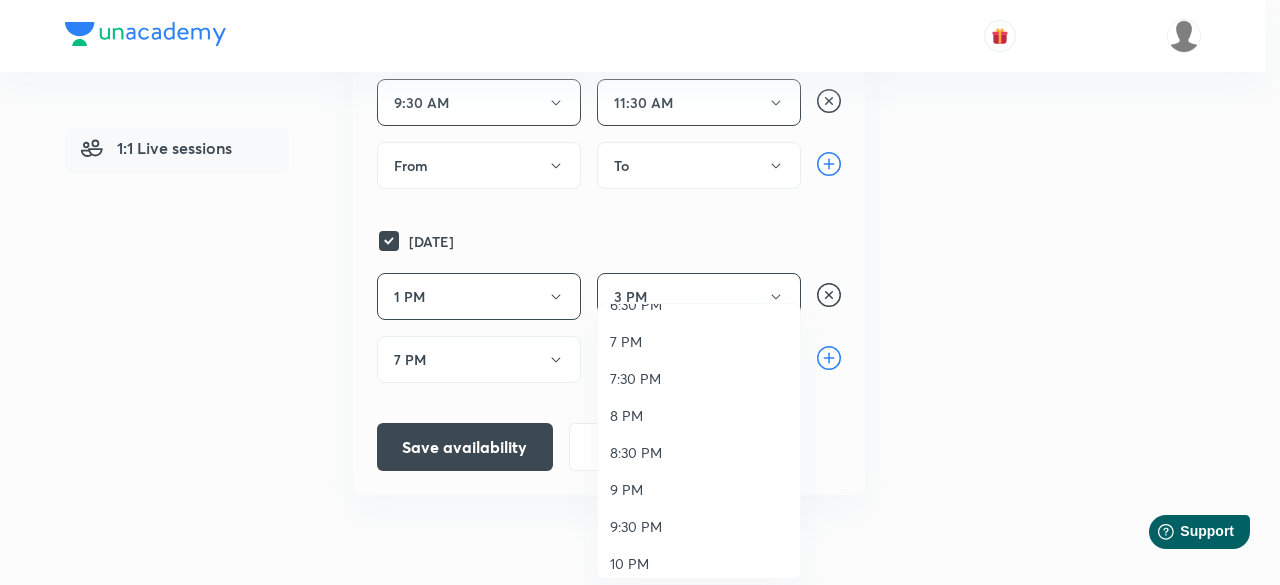 scroll, scrollTop: 814, scrollLeft: 0, axis: vertical 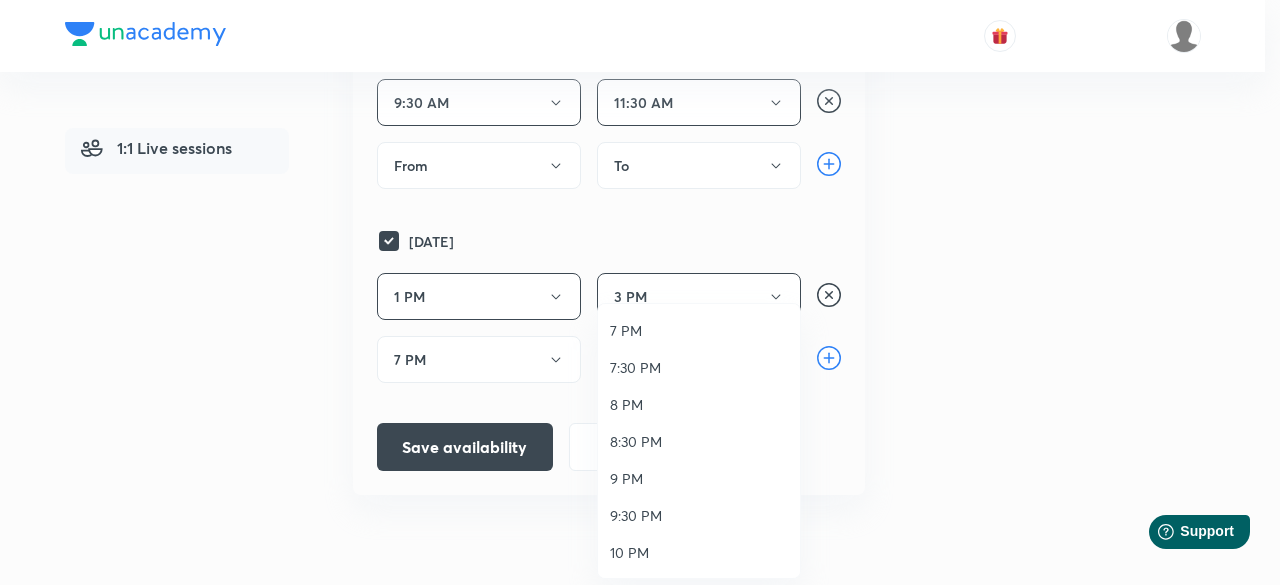 click on "9 PM" at bounding box center (699, 478) 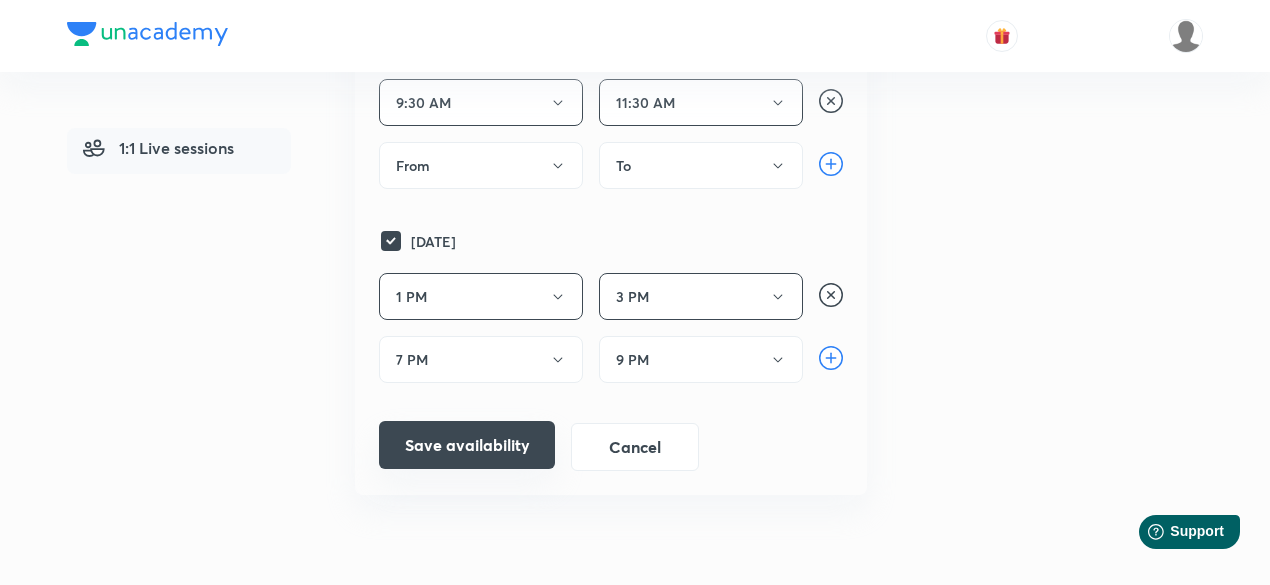 click on "Save availability" at bounding box center (467, 445) 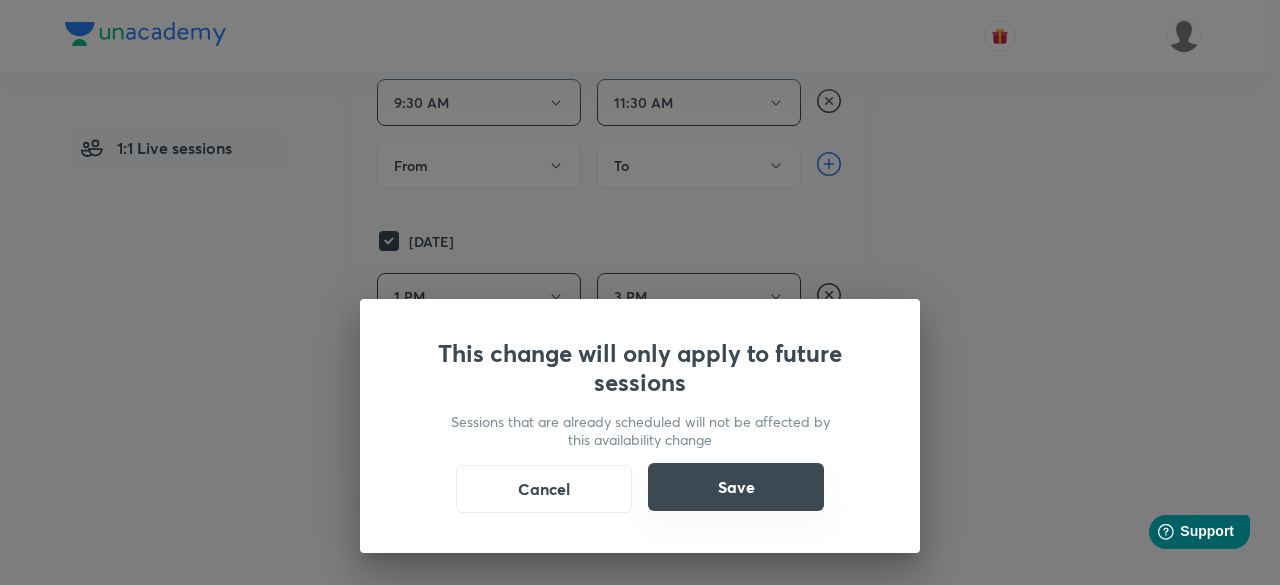 click on "Save" at bounding box center (736, 487) 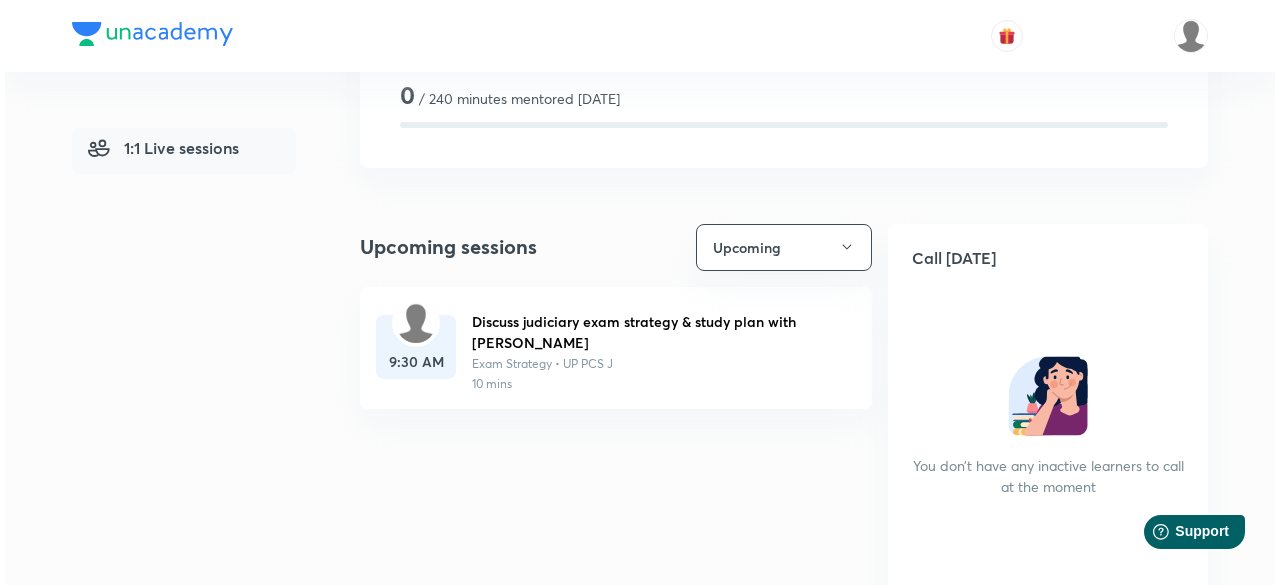 scroll, scrollTop: 0, scrollLeft: 0, axis: both 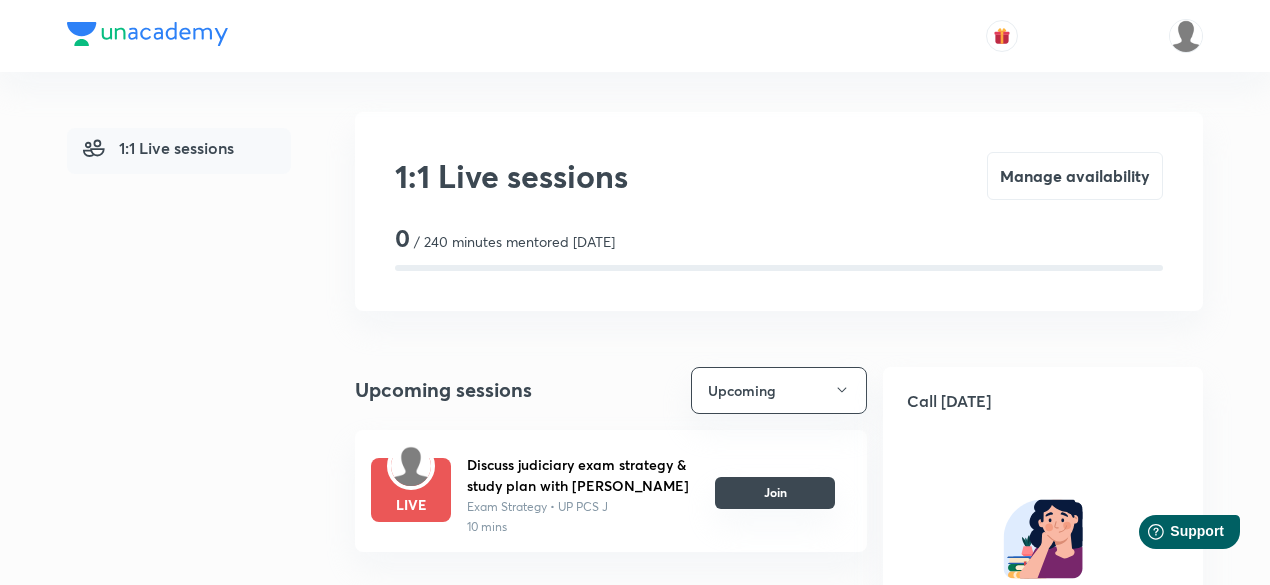 click on "Join" at bounding box center (775, 493) 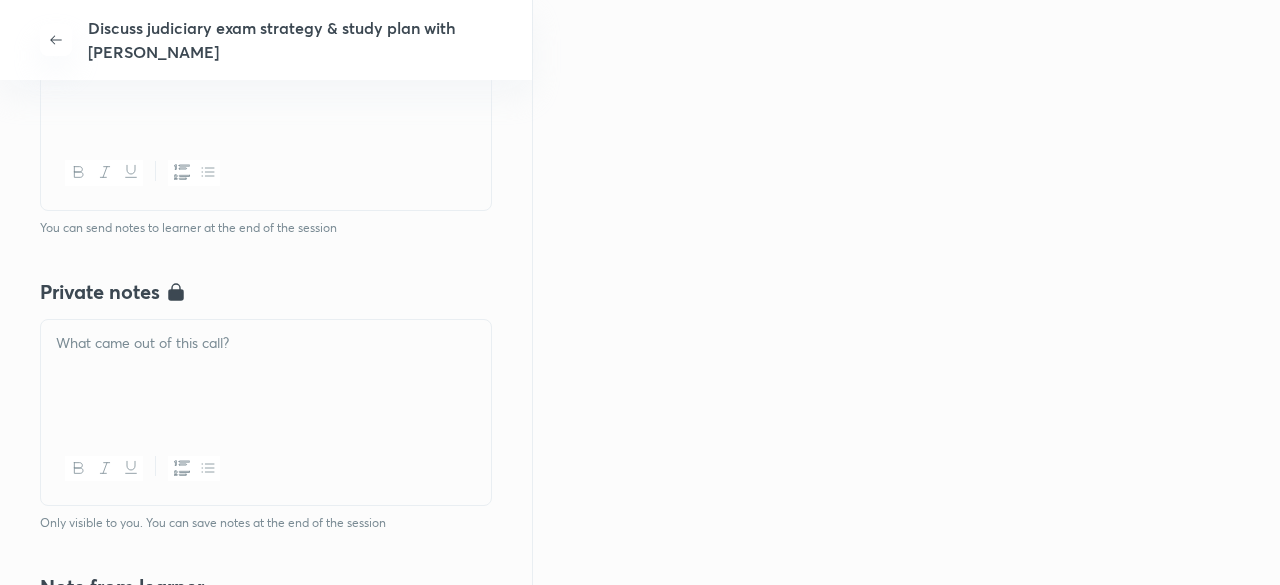 scroll, scrollTop: 900, scrollLeft: 0, axis: vertical 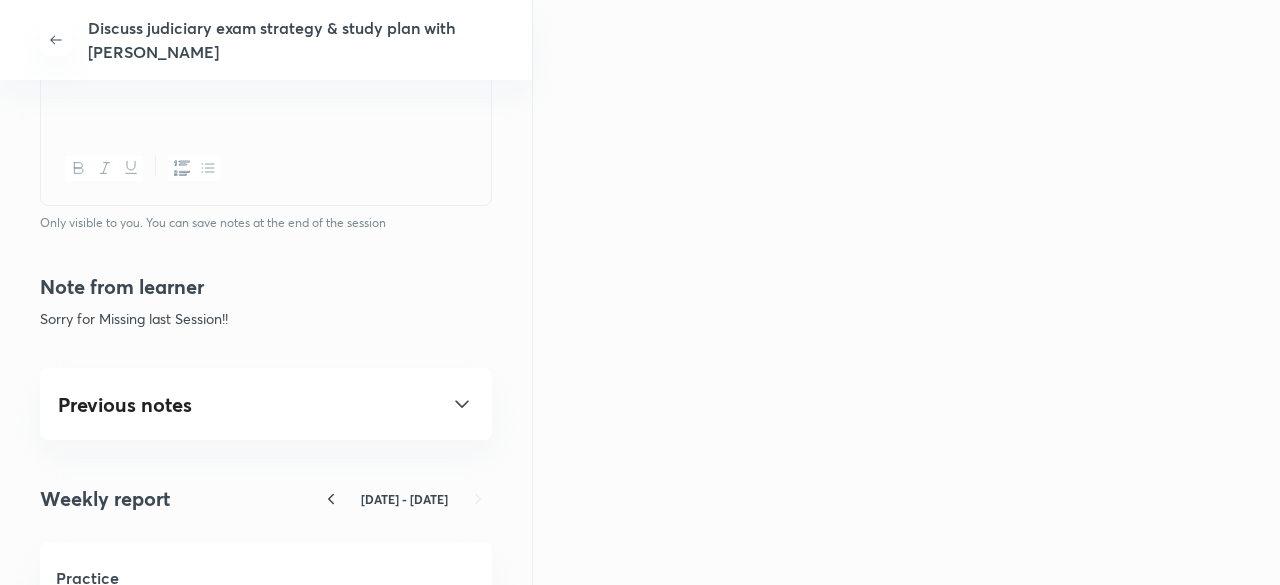 click on "Previous notes" at bounding box center [266, 404] 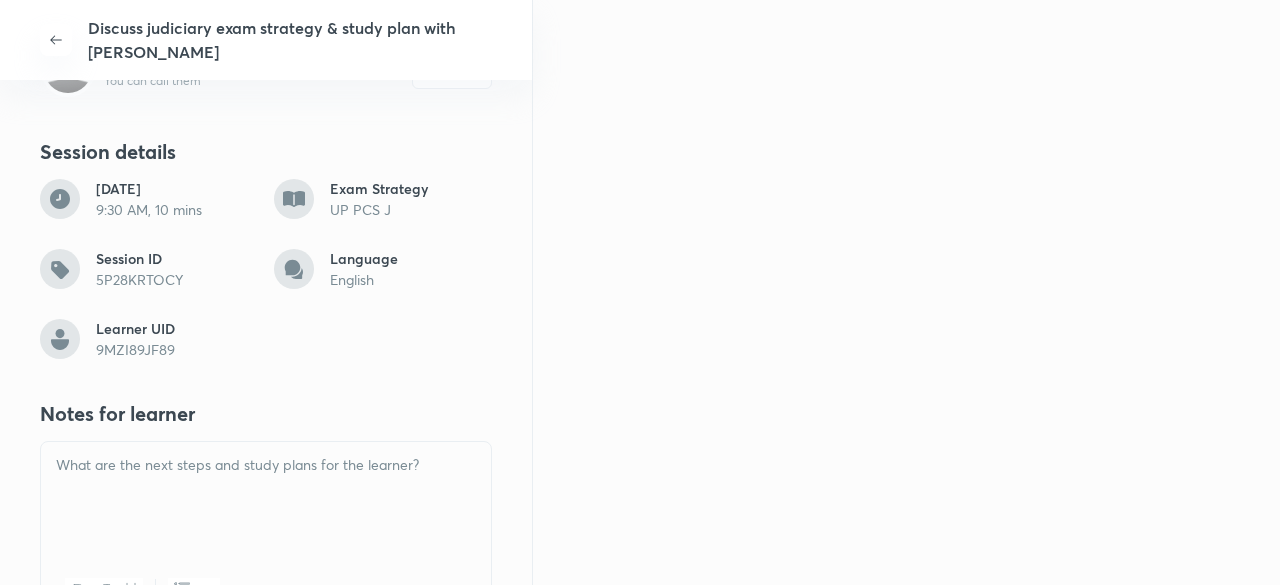 scroll, scrollTop: 300, scrollLeft: 0, axis: vertical 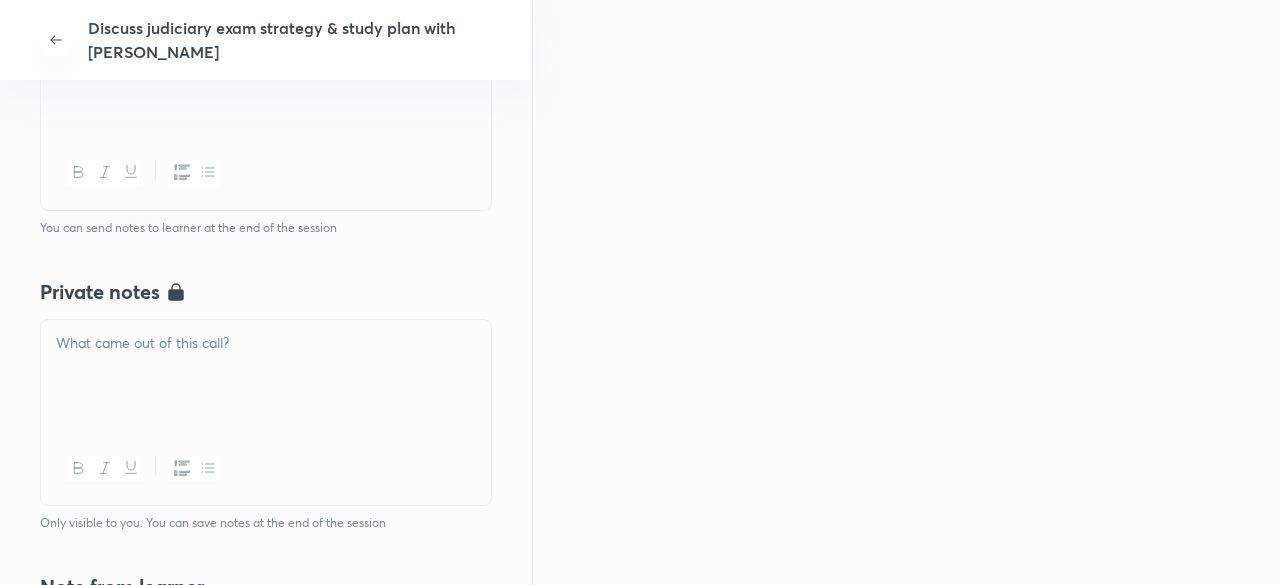 click at bounding box center (266, 376) 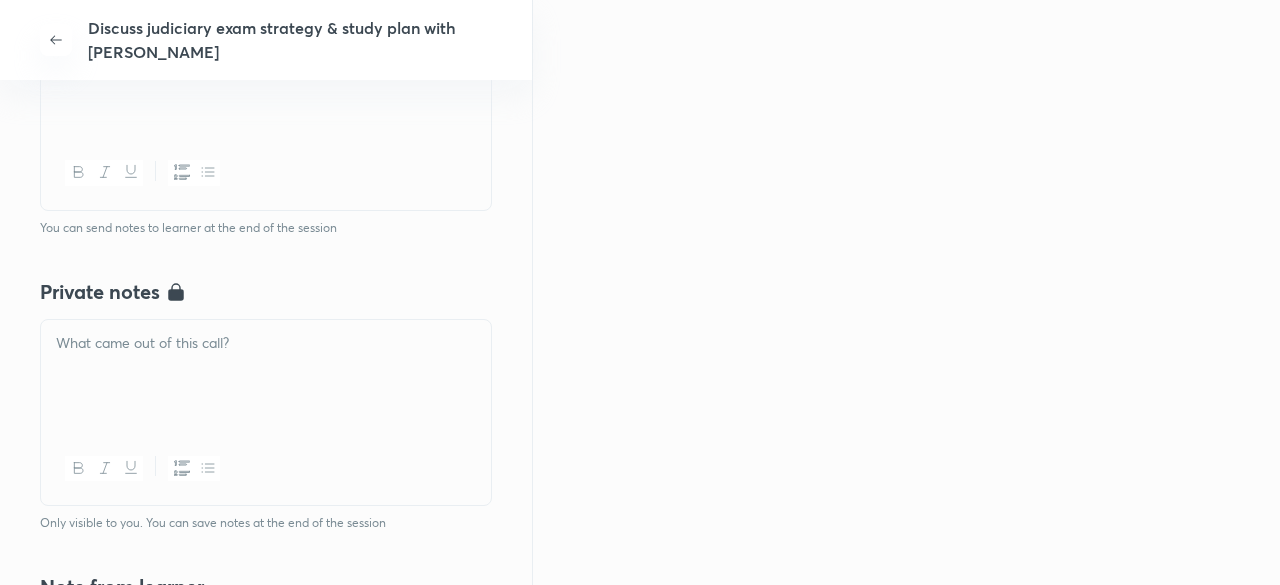type 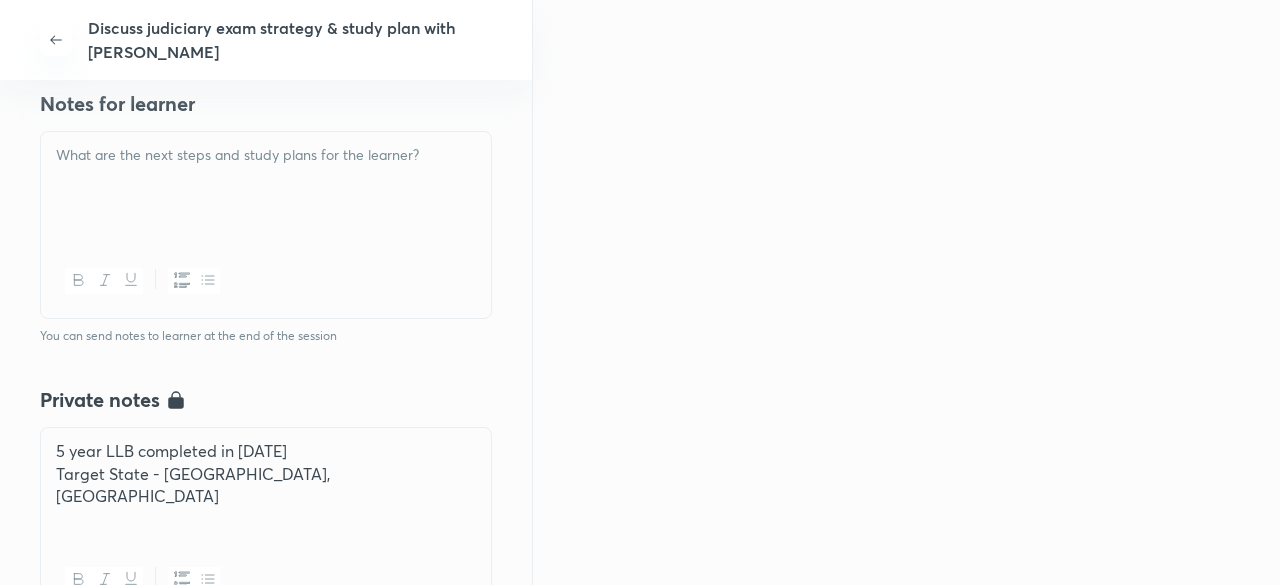 scroll, scrollTop: 300, scrollLeft: 0, axis: vertical 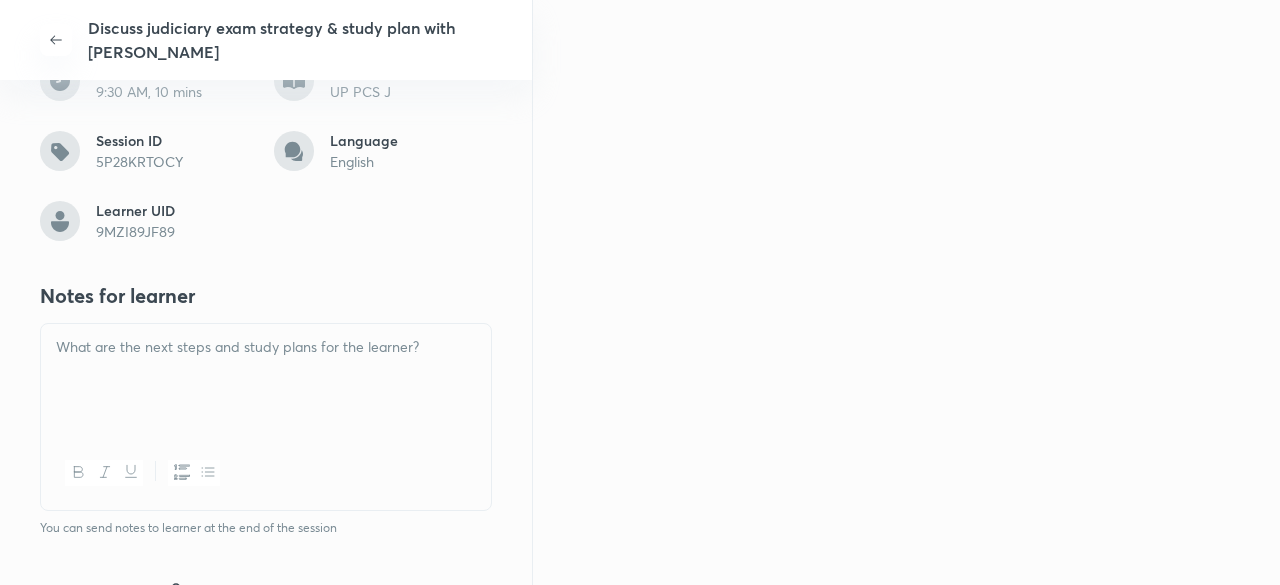 click at bounding box center [266, 347] 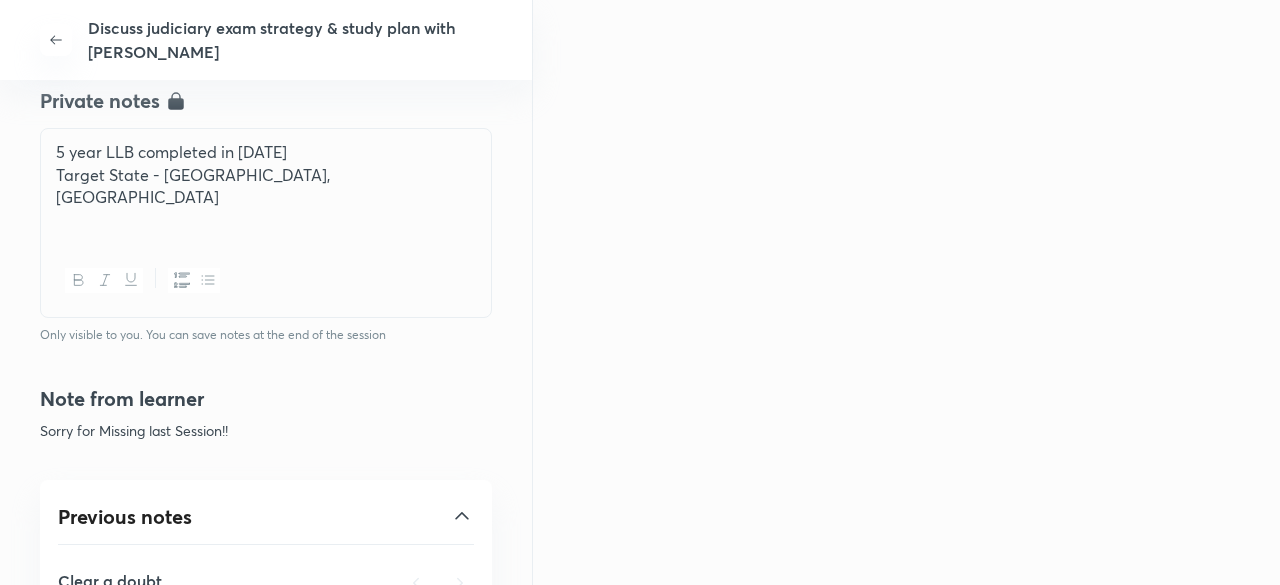 scroll, scrollTop: 800, scrollLeft: 0, axis: vertical 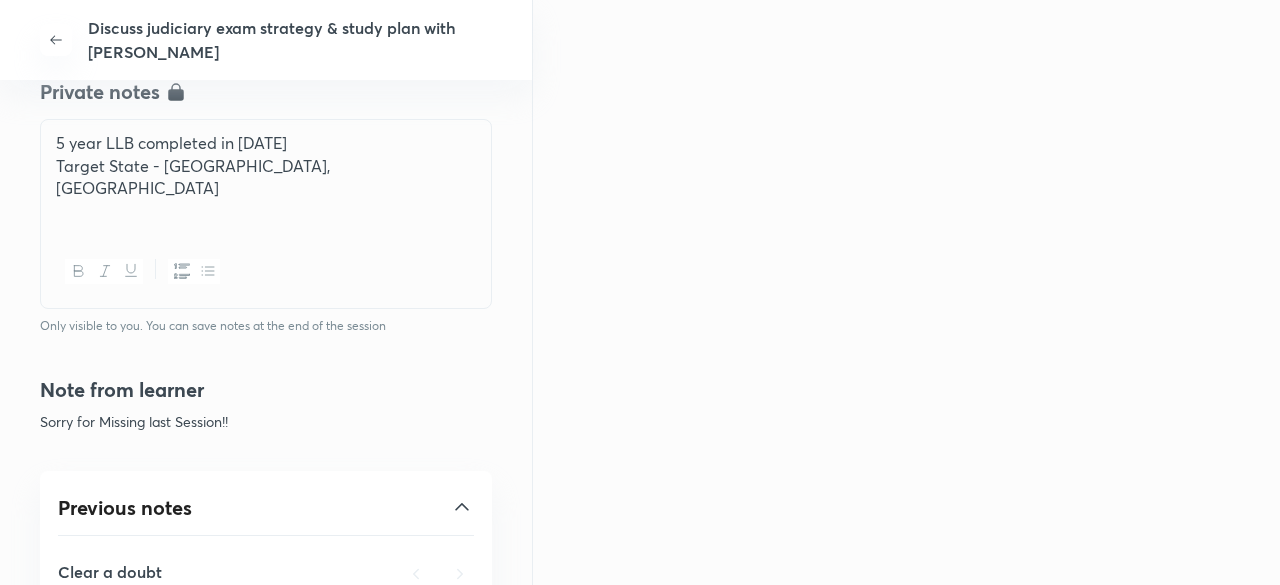 click at bounding box center [266, 211] 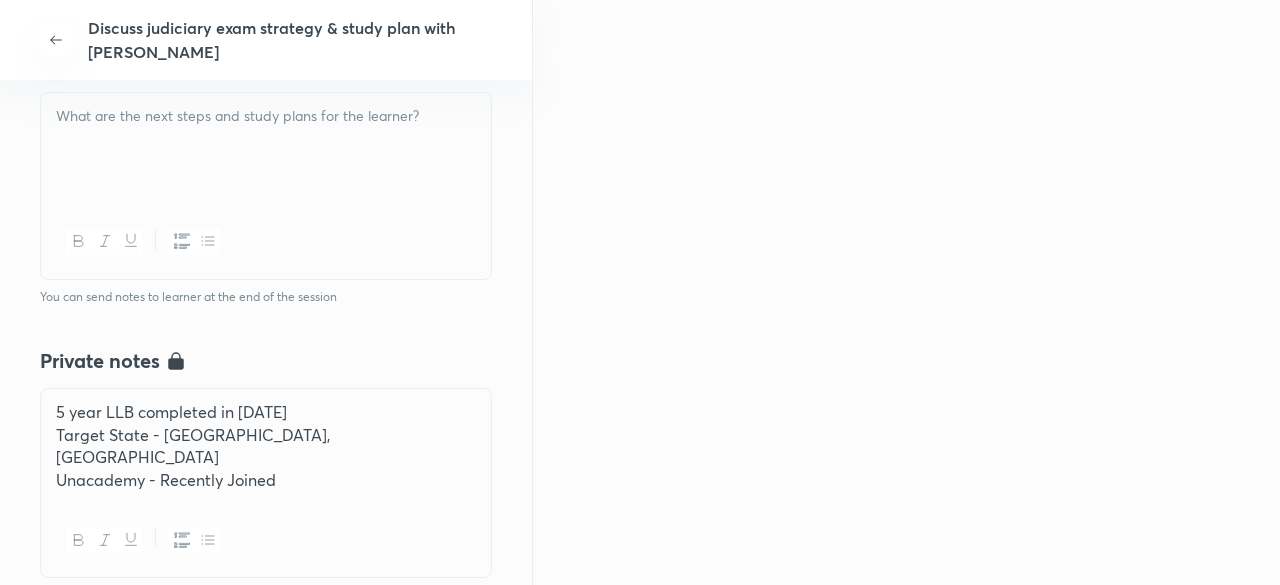 scroll, scrollTop: 500, scrollLeft: 0, axis: vertical 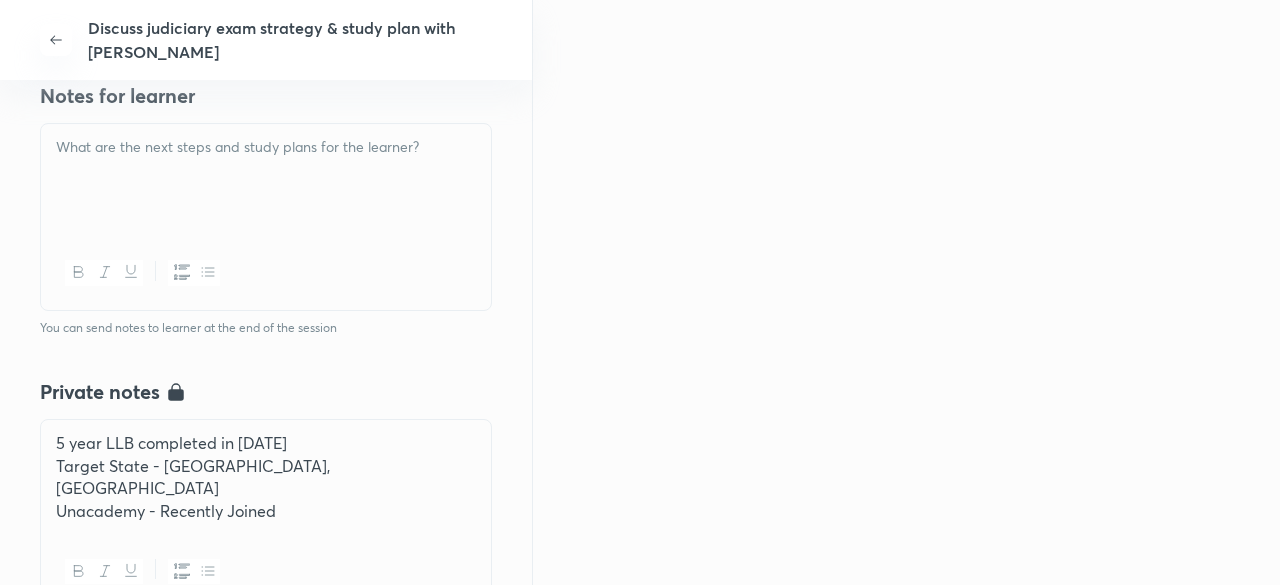 click at bounding box center [266, 180] 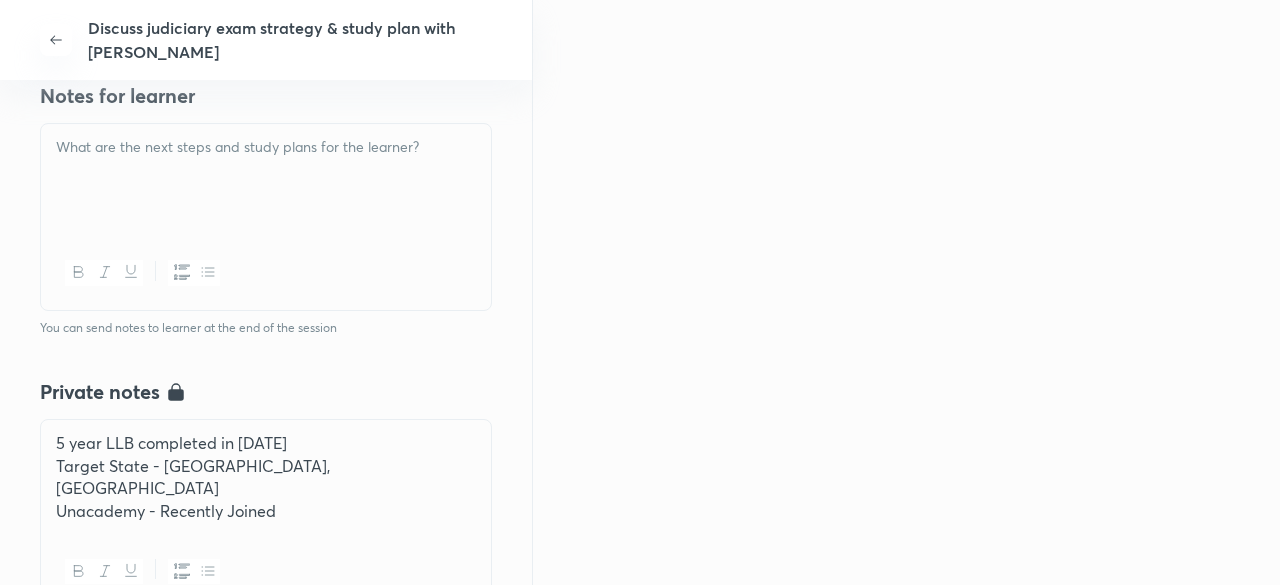 click at bounding box center (266, 147) 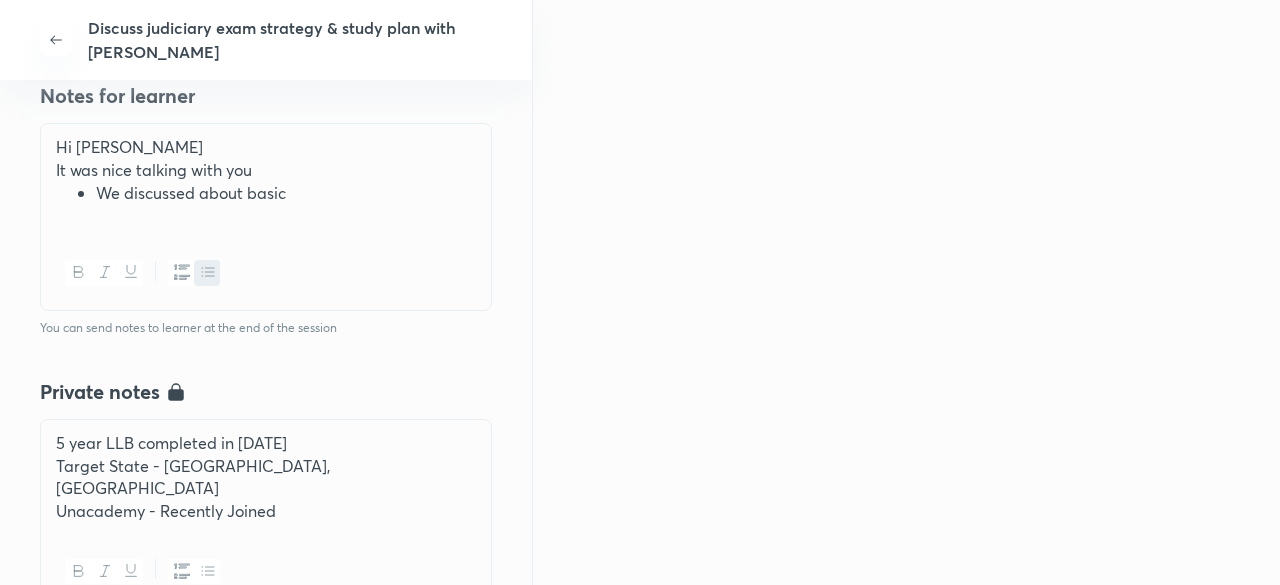 click on "We discussed about basic" at bounding box center (286, 193) 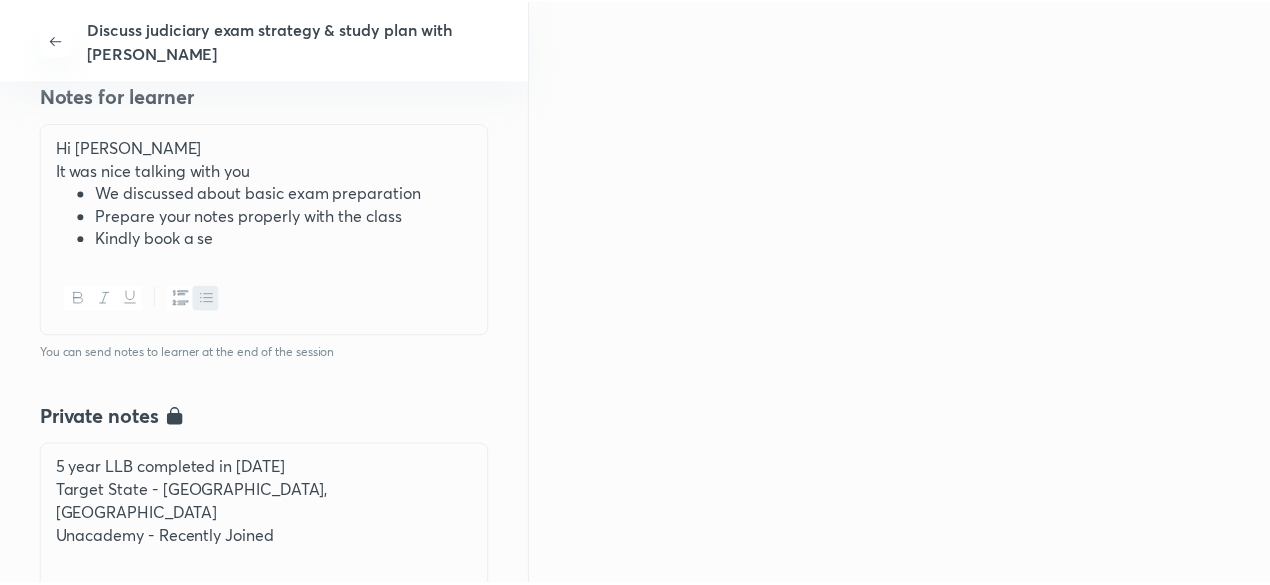 scroll, scrollTop: 404, scrollLeft: 0, axis: vertical 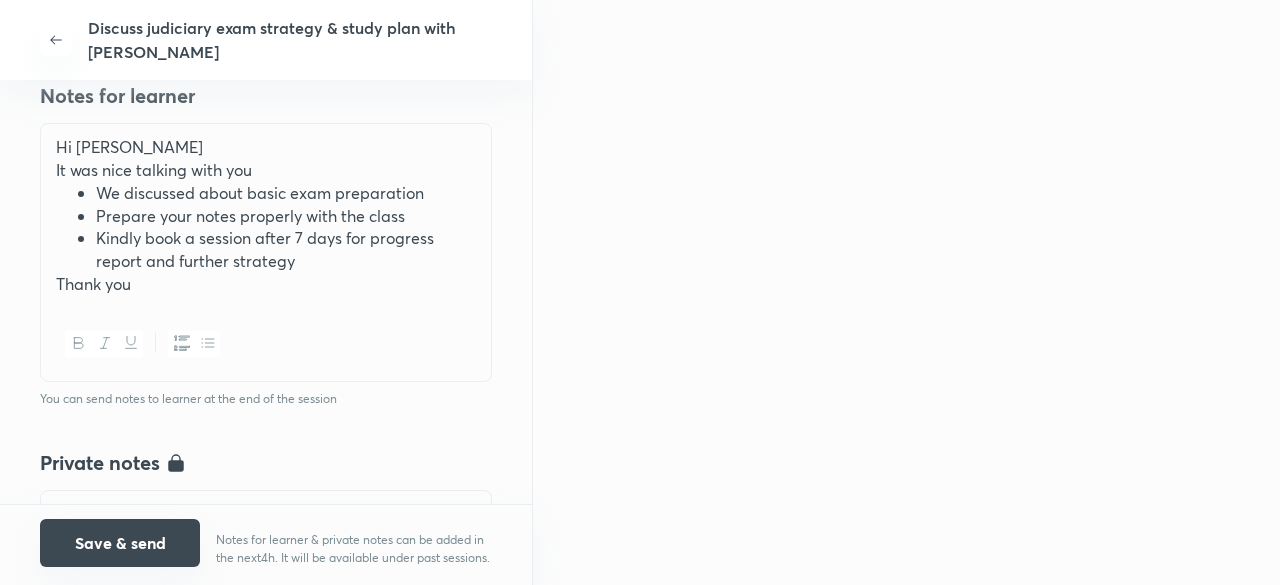 click on "Save & send" at bounding box center [120, 543] 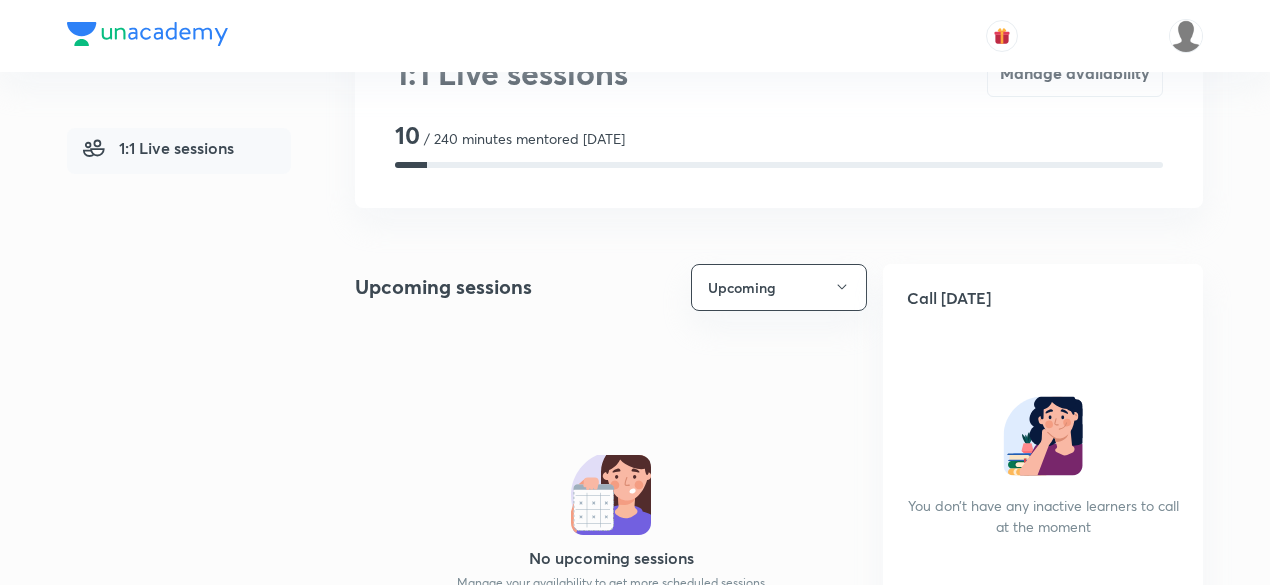 scroll, scrollTop: 0, scrollLeft: 0, axis: both 